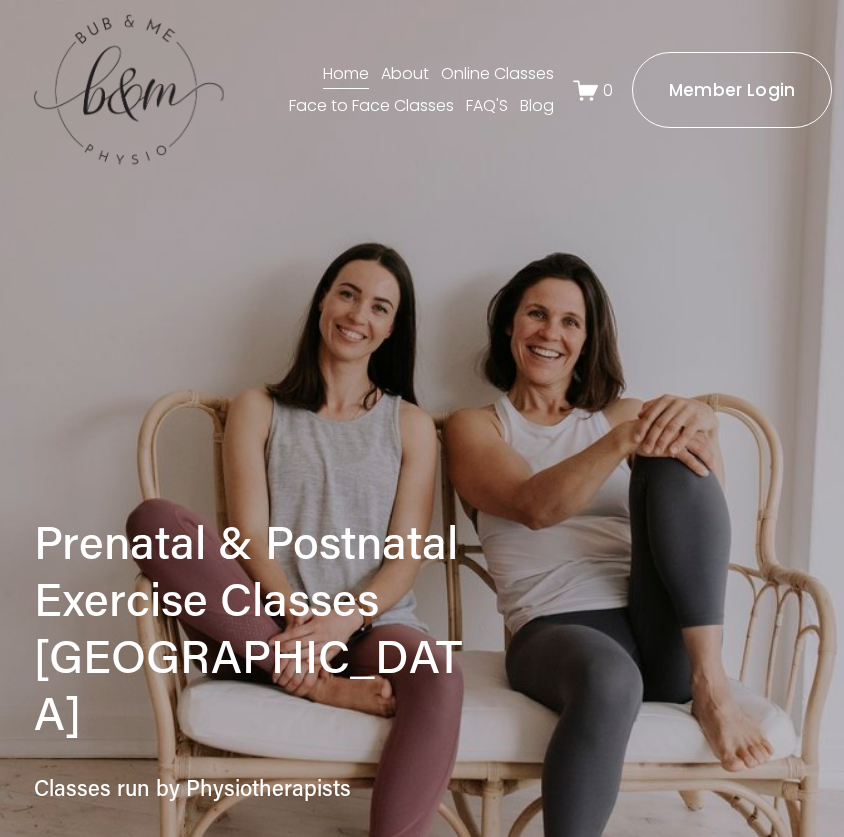 scroll, scrollTop: 0, scrollLeft: 0, axis: both 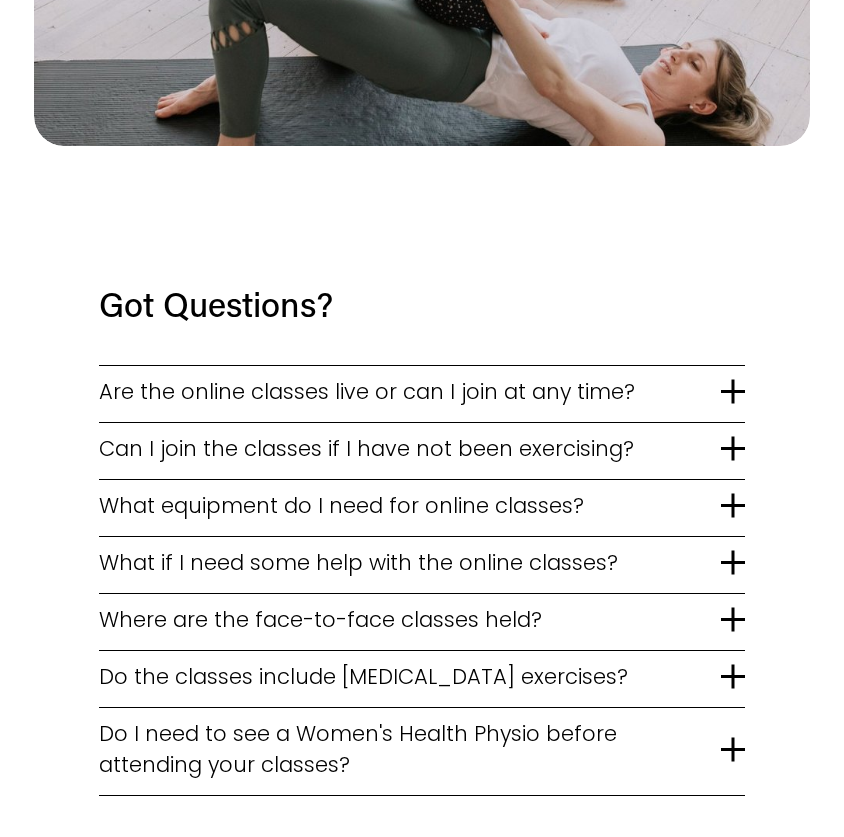 click on "What equipment do I need for online classes?" at bounding box center (409, 505) 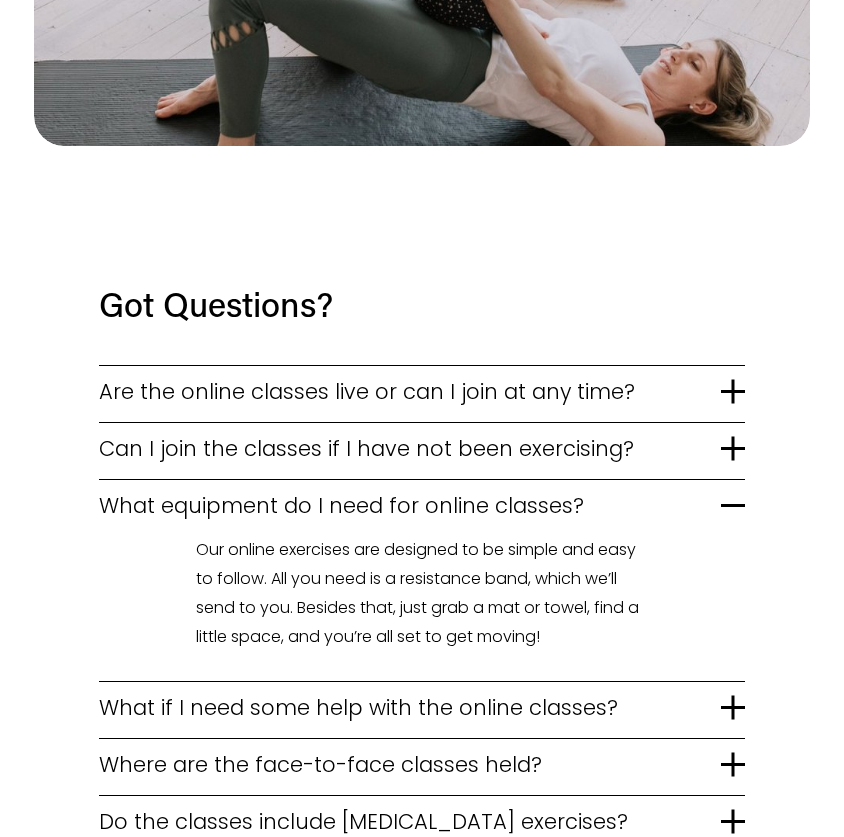 click on "What if I need some help with the online classes?" at bounding box center [409, 707] 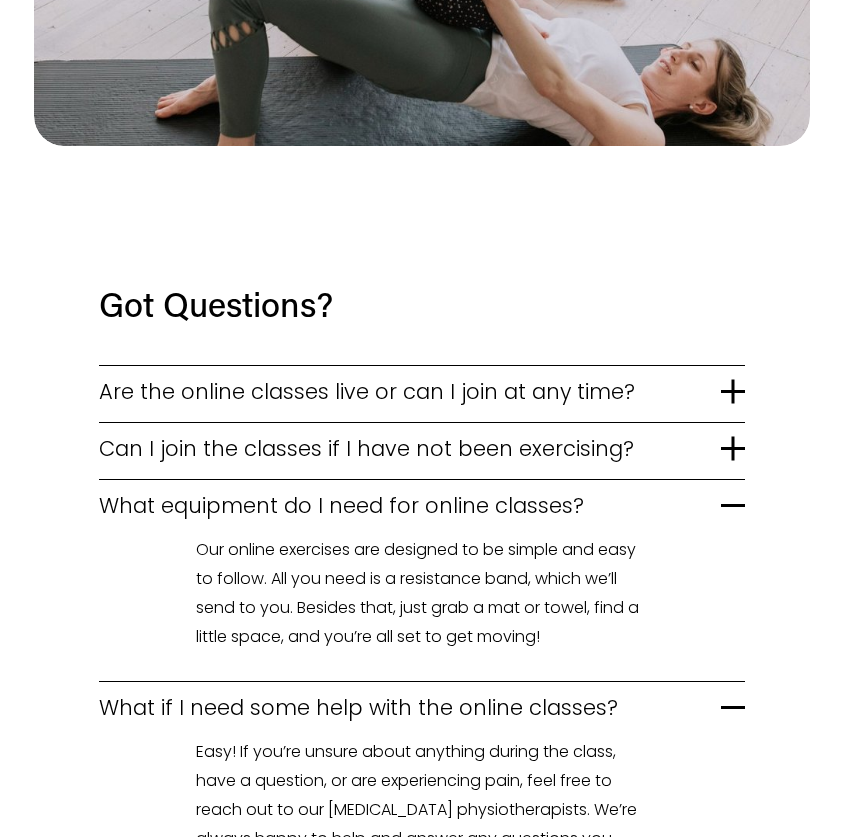 click on "Can I join the classes if I have not been exercising?" at bounding box center (409, 448) 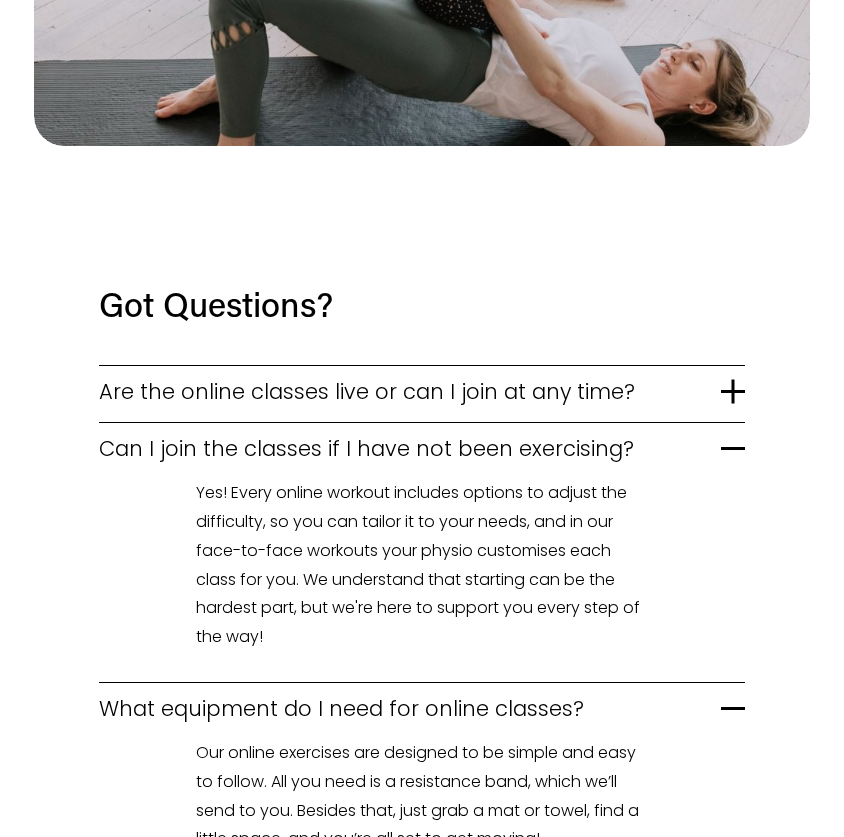 click on "Are the online classes live or can I join at any time?" at bounding box center [409, 391] 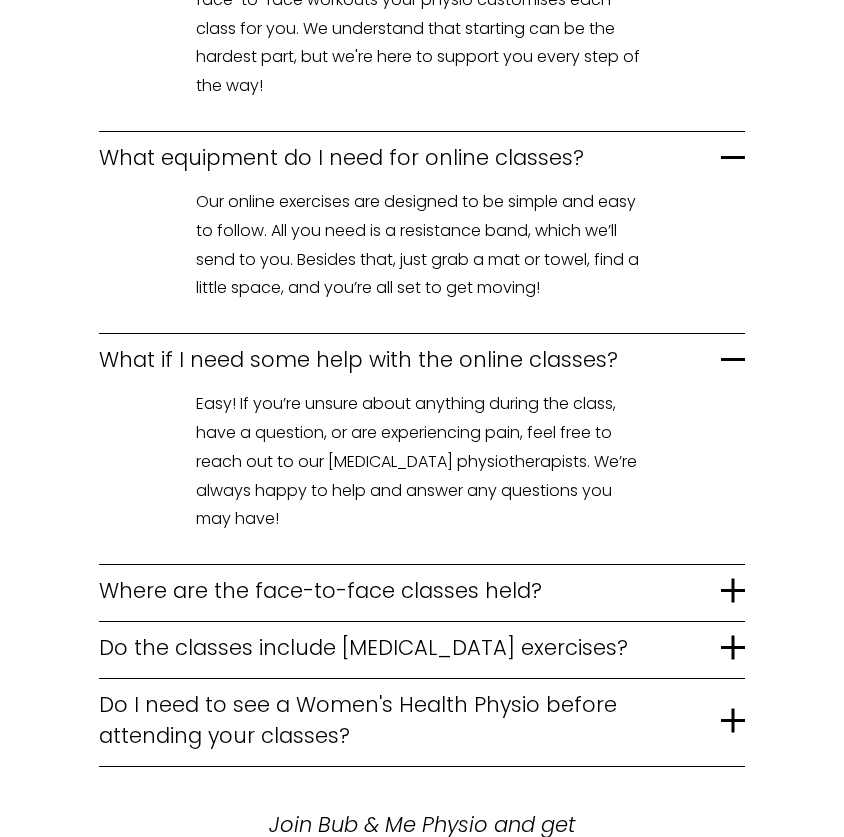 scroll, scrollTop: 4227, scrollLeft: 0, axis: vertical 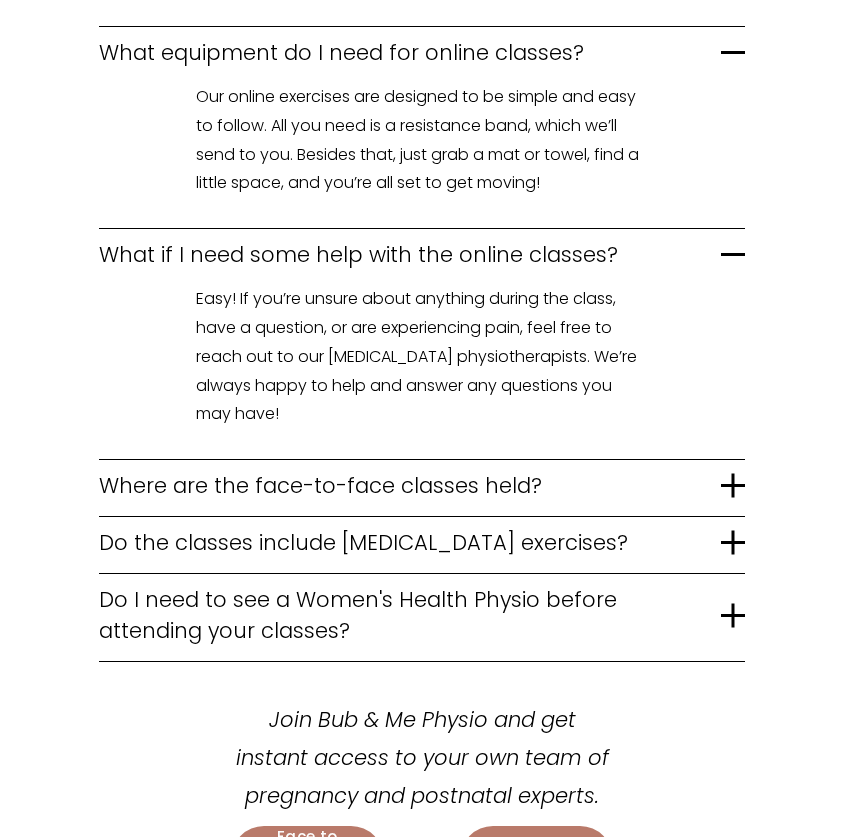click on "Where are the face-to-face classes held?" at bounding box center [409, 485] 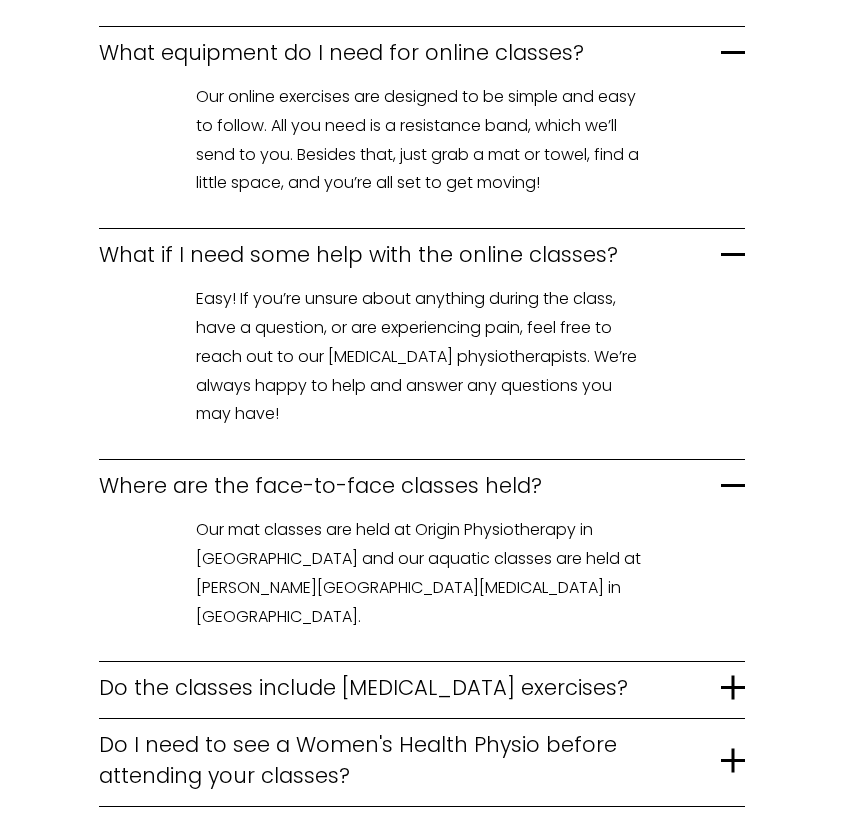 click on "Do the classes include pelvic floor exercises?" at bounding box center (409, 687) 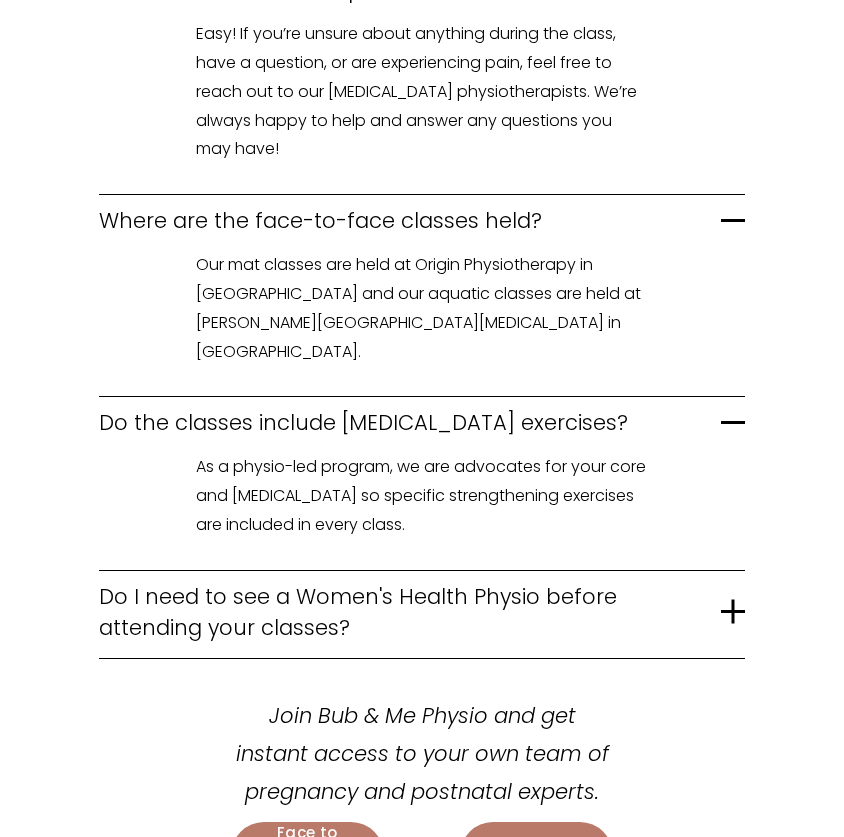 scroll, scrollTop: 4504, scrollLeft: 0, axis: vertical 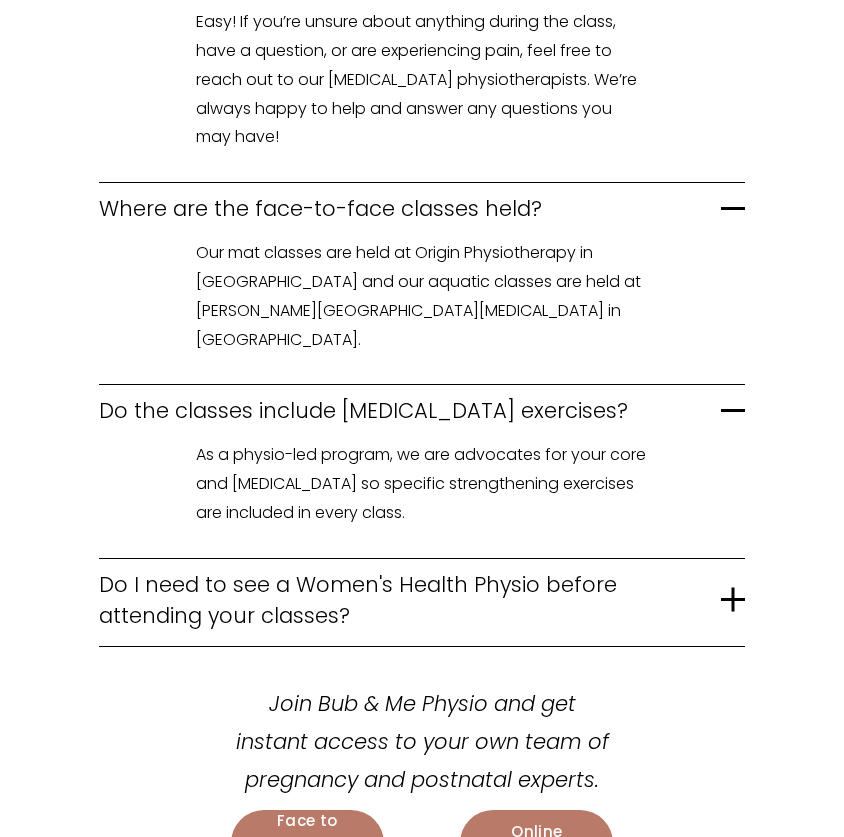 click on "Do I need to see a Women's Health Physio before attending your classes?" at bounding box center (421, 602) 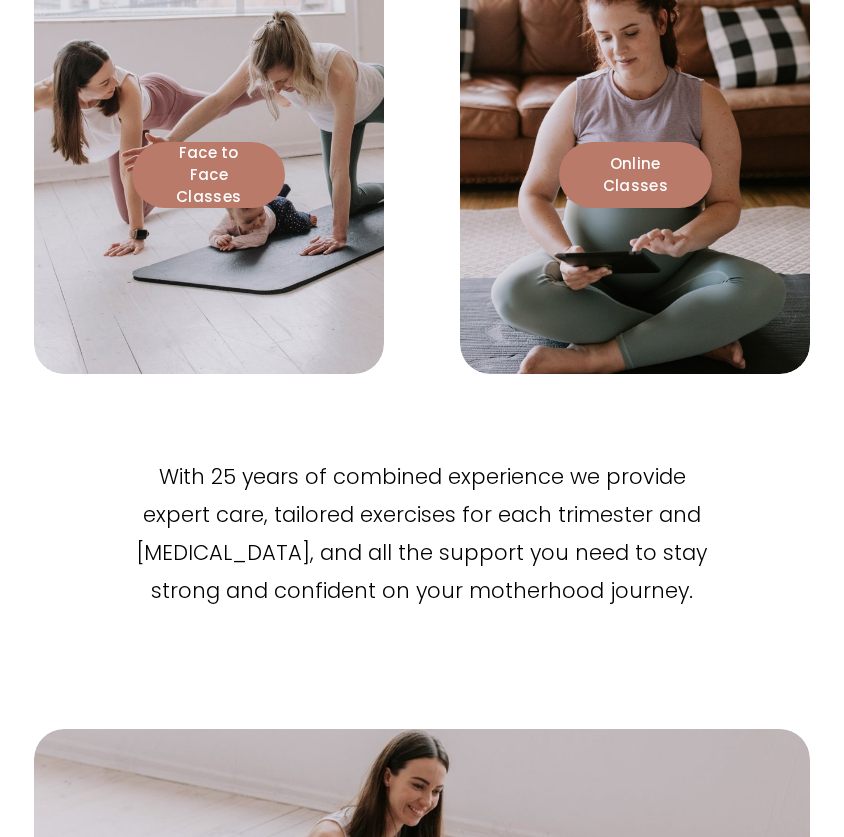 scroll, scrollTop: 2240, scrollLeft: 0, axis: vertical 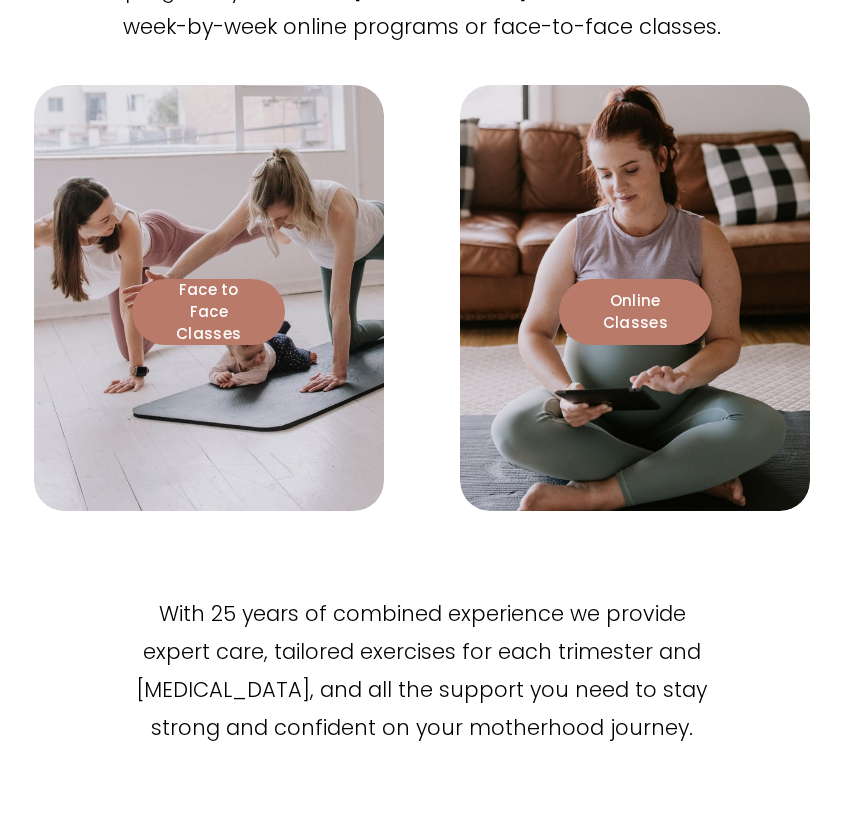 click on "Face to Face Classes" at bounding box center (208, 312) 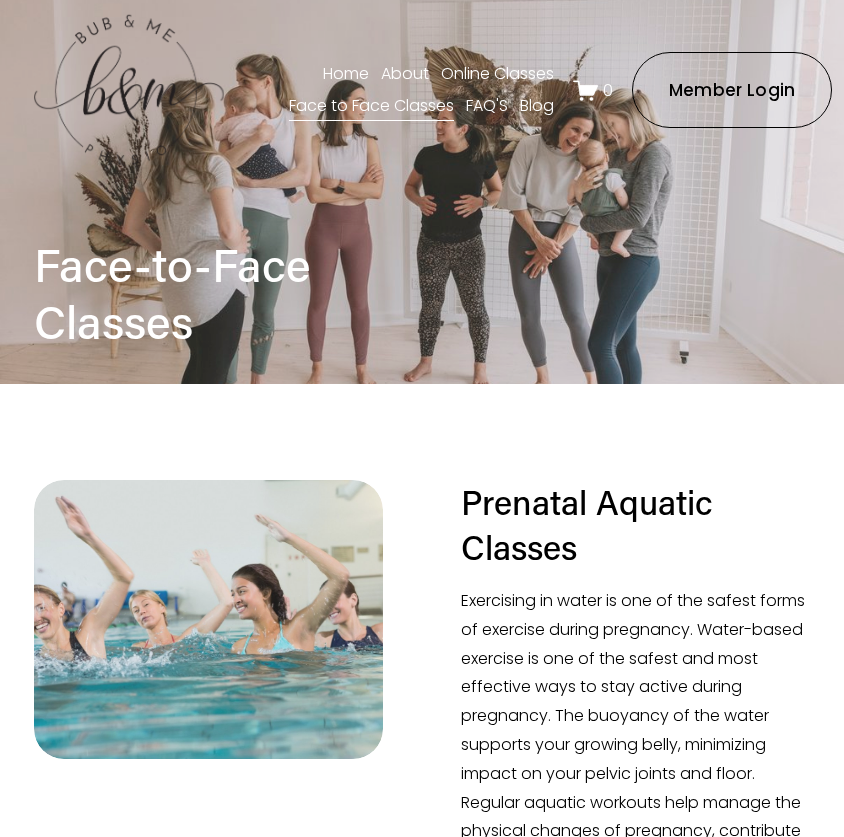 scroll, scrollTop: 0, scrollLeft: 0, axis: both 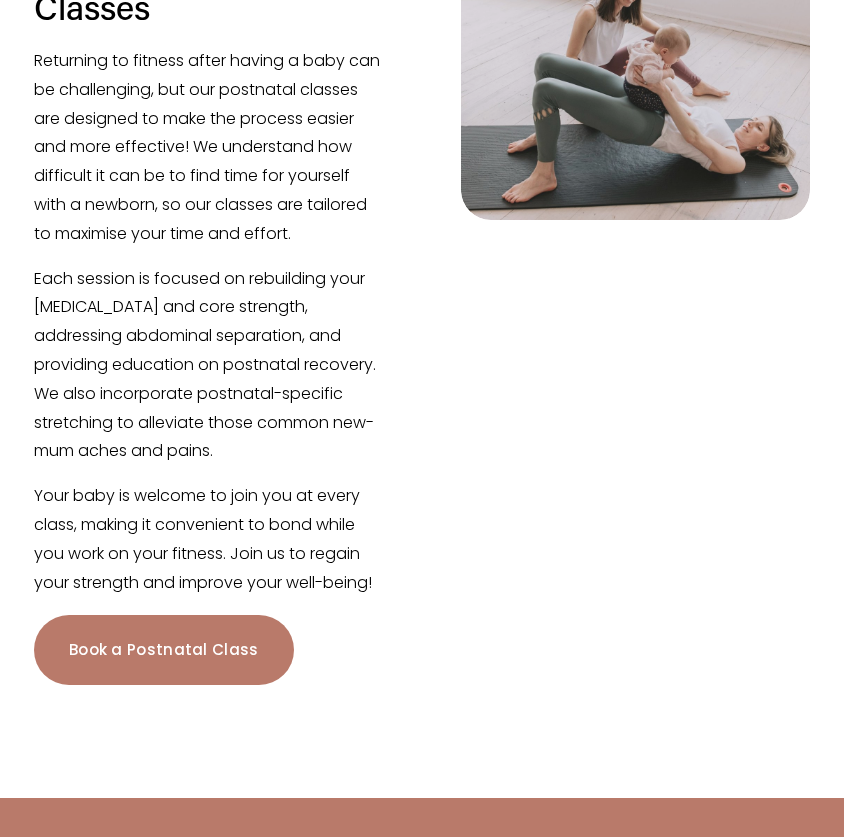 click on "Book a Postnatal Class" at bounding box center (164, 650) 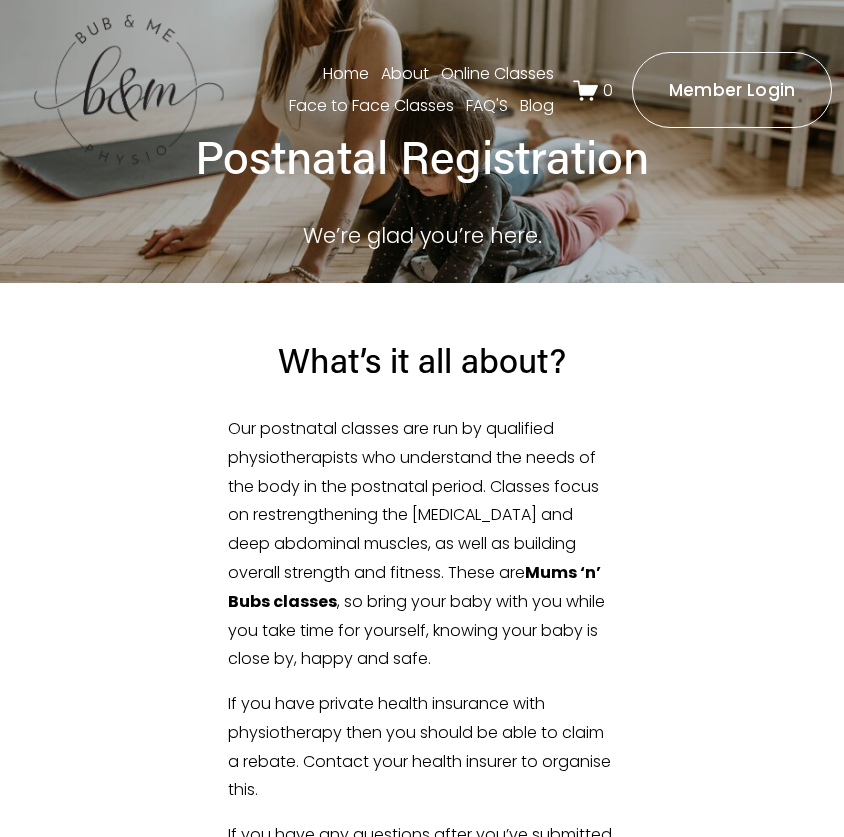 scroll, scrollTop: 0, scrollLeft: 0, axis: both 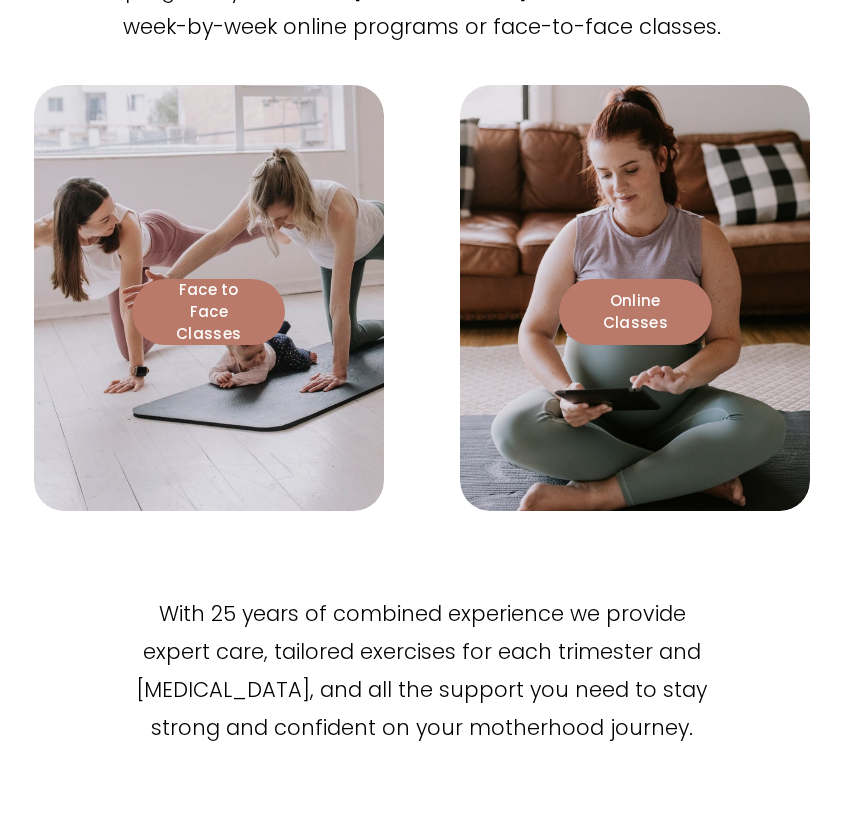 click on "Online Classes" at bounding box center (635, 312) 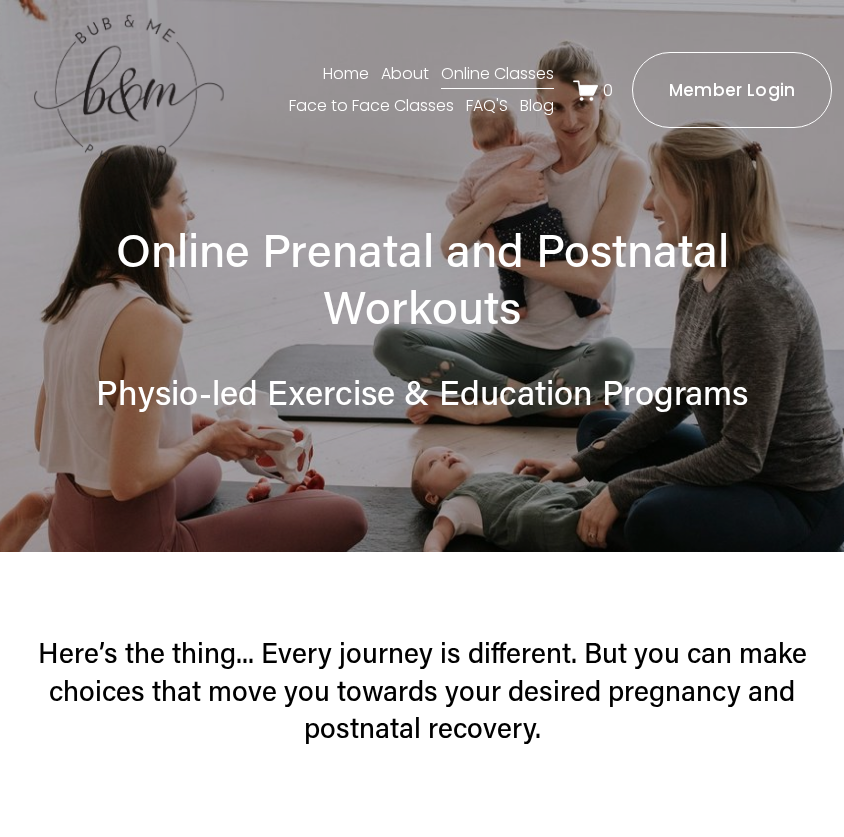 scroll, scrollTop: 0, scrollLeft: 0, axis: both 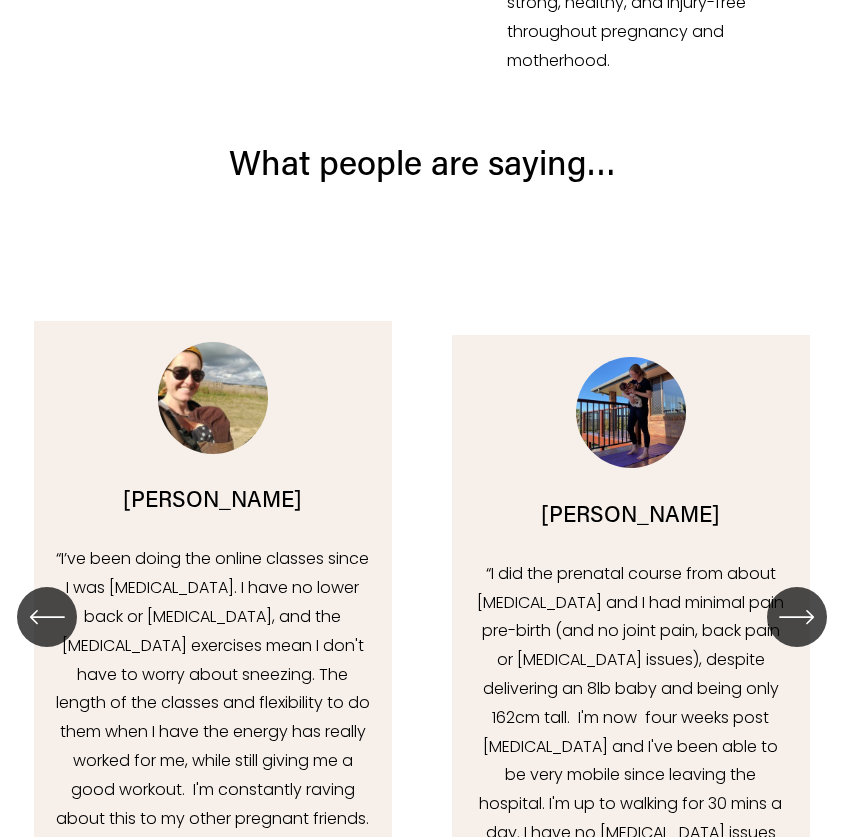 click 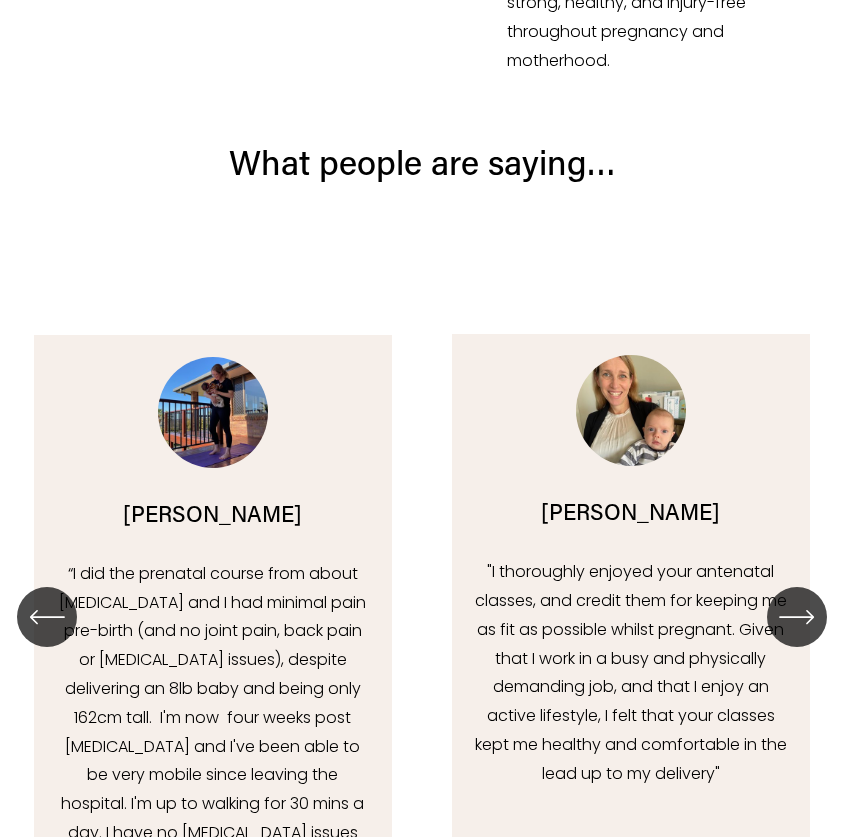 click 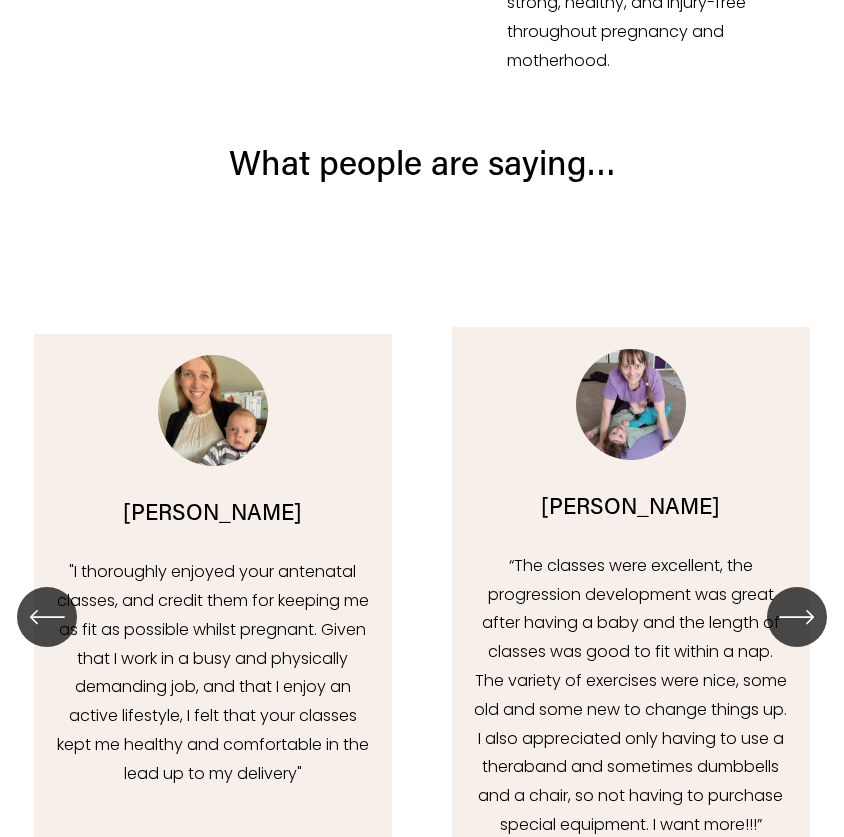 click 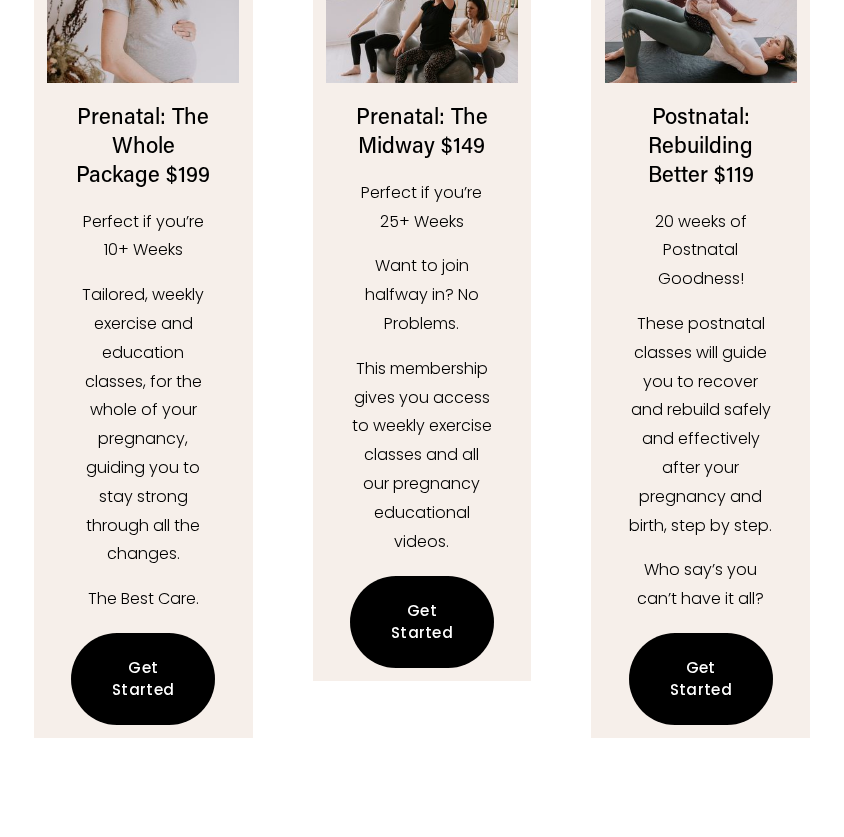 scroll, scrollTop: 3035, scrollLeft: 0, axis: vertical 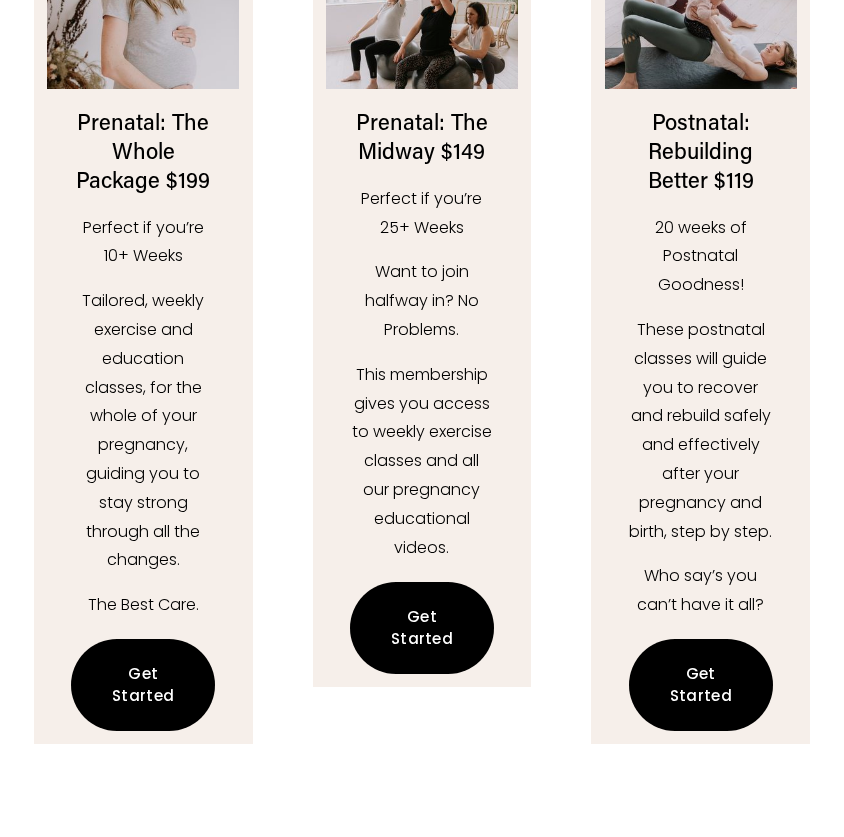 click on "Get Started" 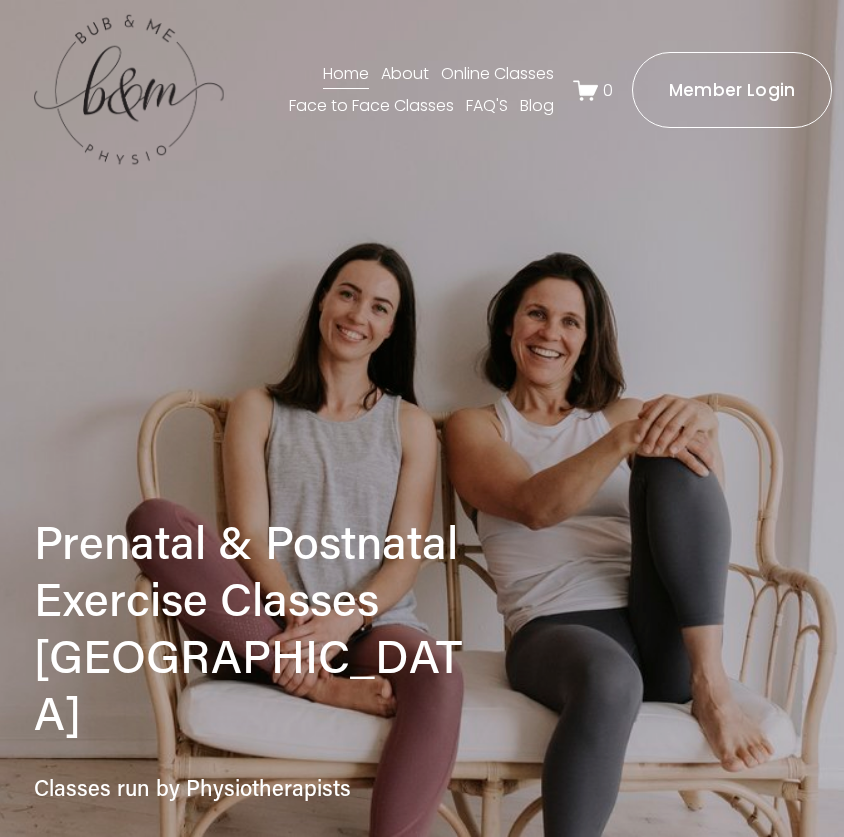 scroll, scrollTop: 0, scrollLeft: 0, axis: both 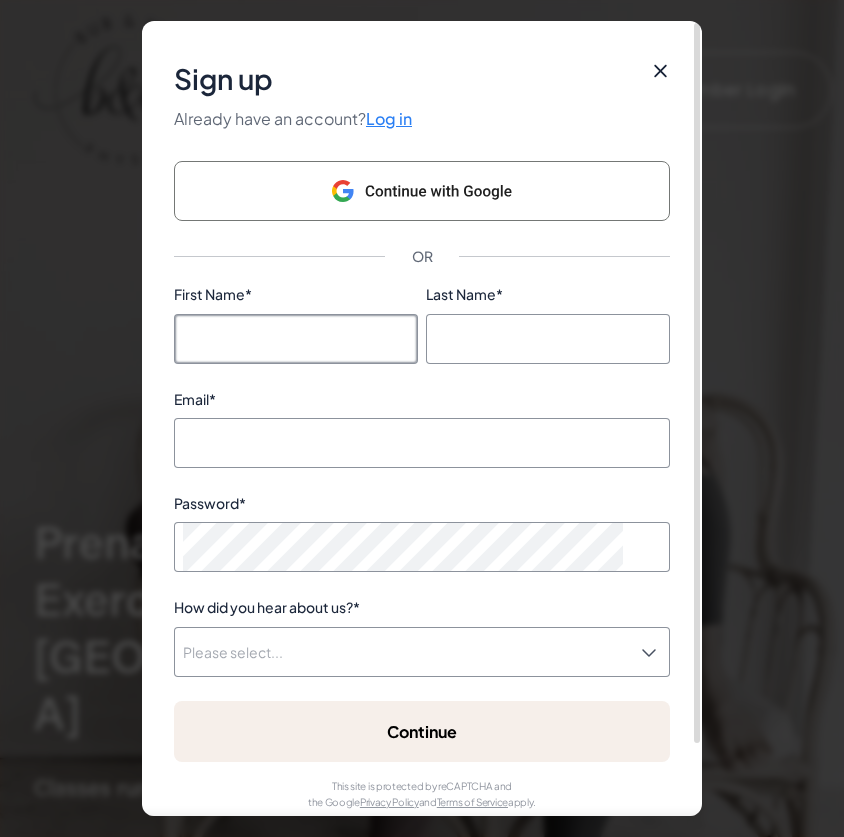 click on "First Name *" at bounding box center (296, 339) 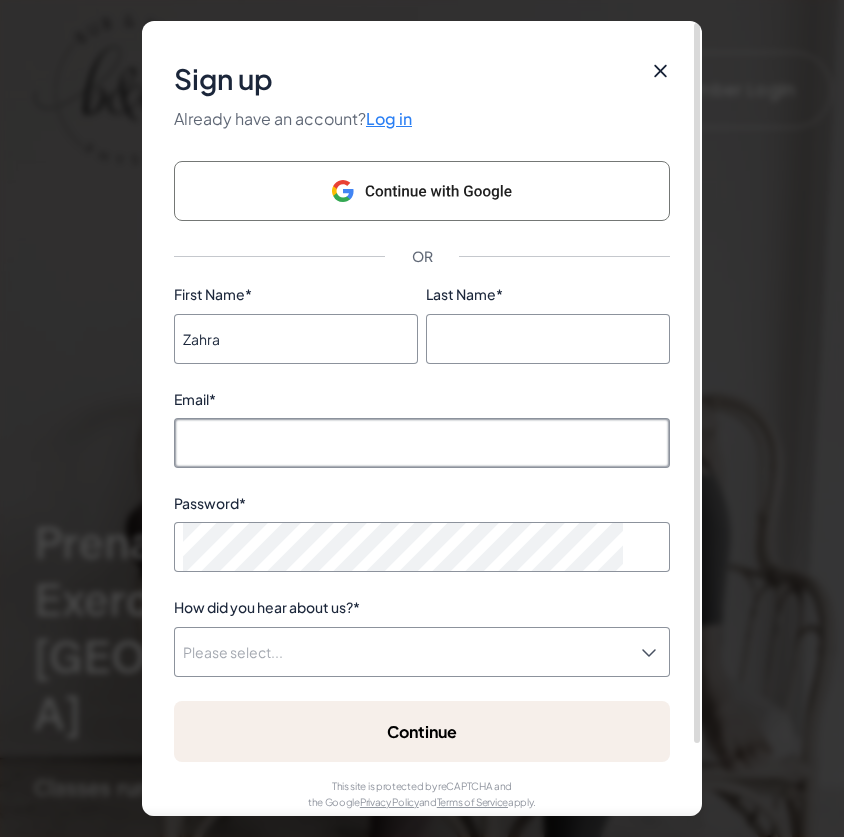type on "zahra.ahmadkhalid14@gmail.com" 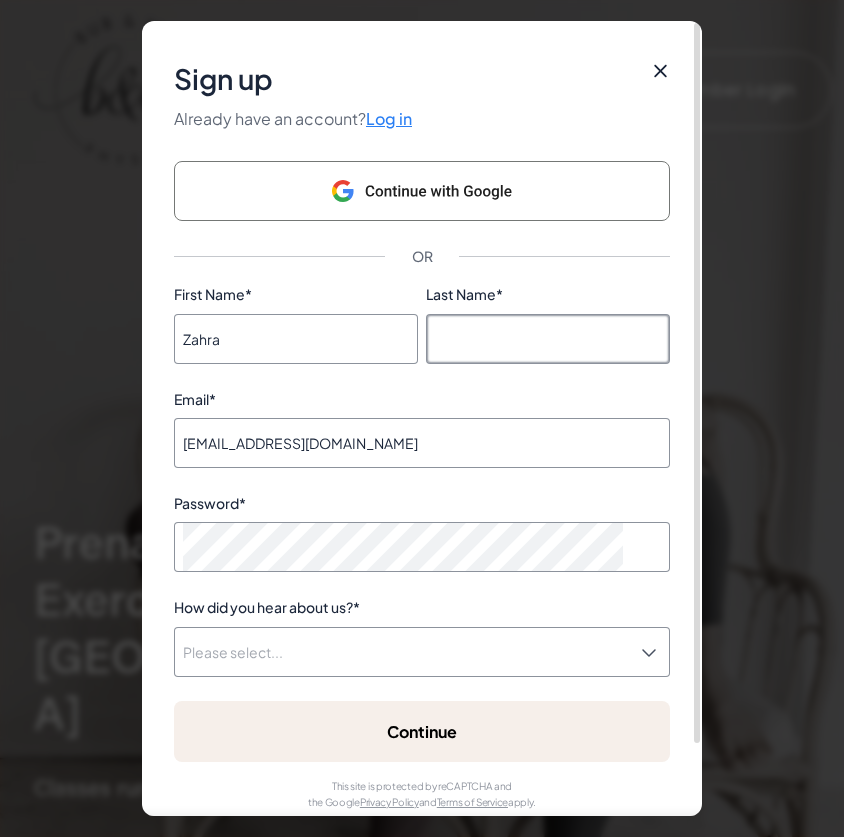 click on "Last Name *" at bounding box center (548, 339) 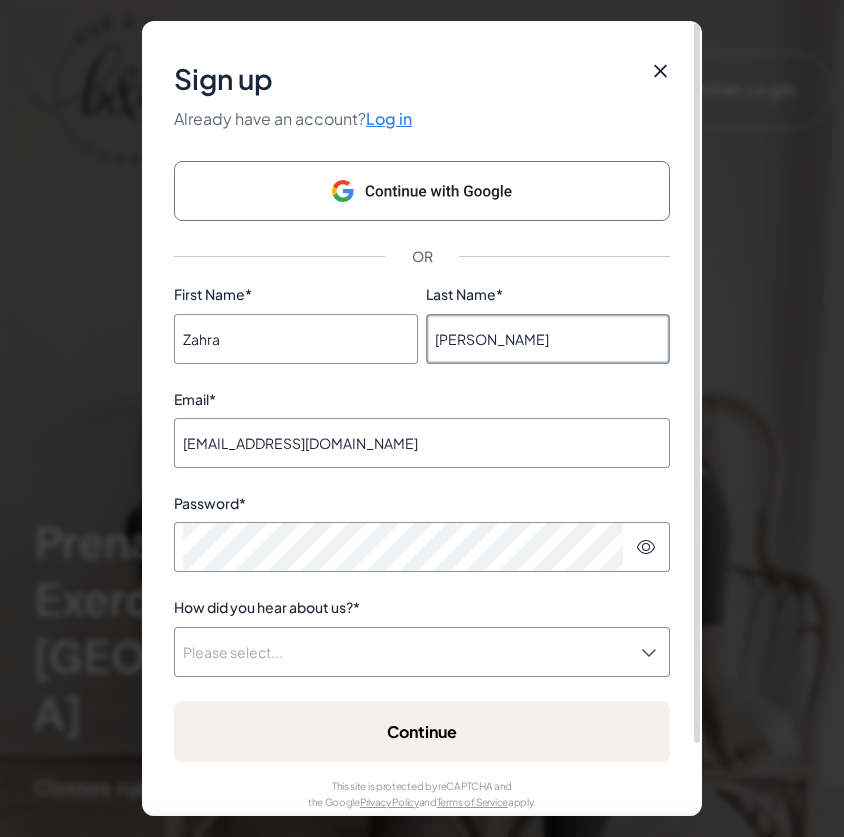 type on "Khalid" 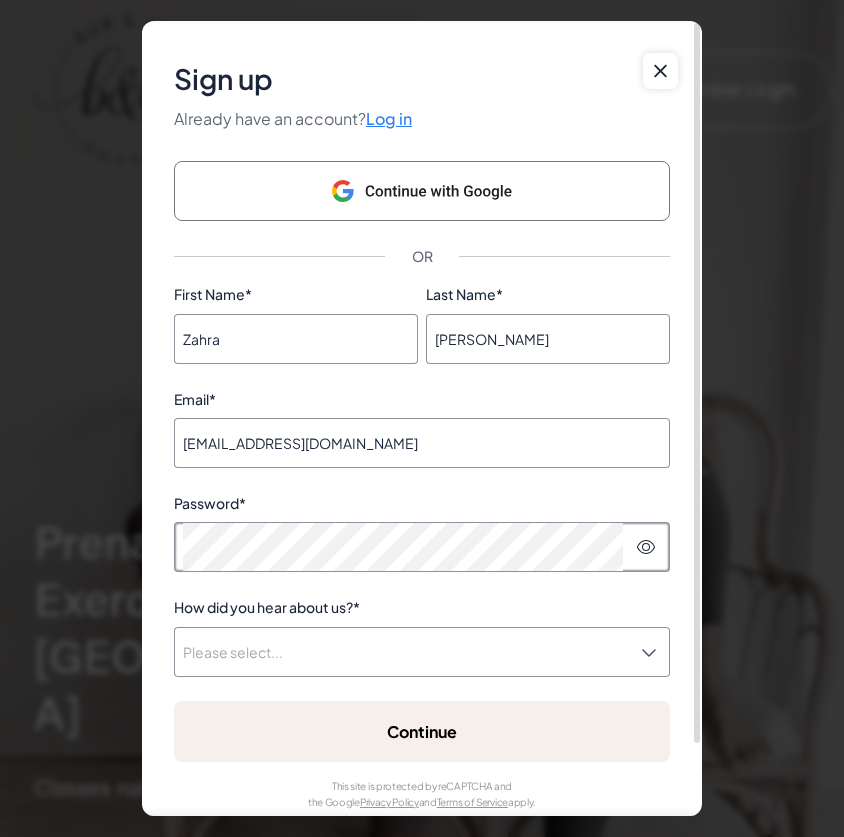 scroll, scrollTop: 79, scrollLeft: 0, axis: vertical 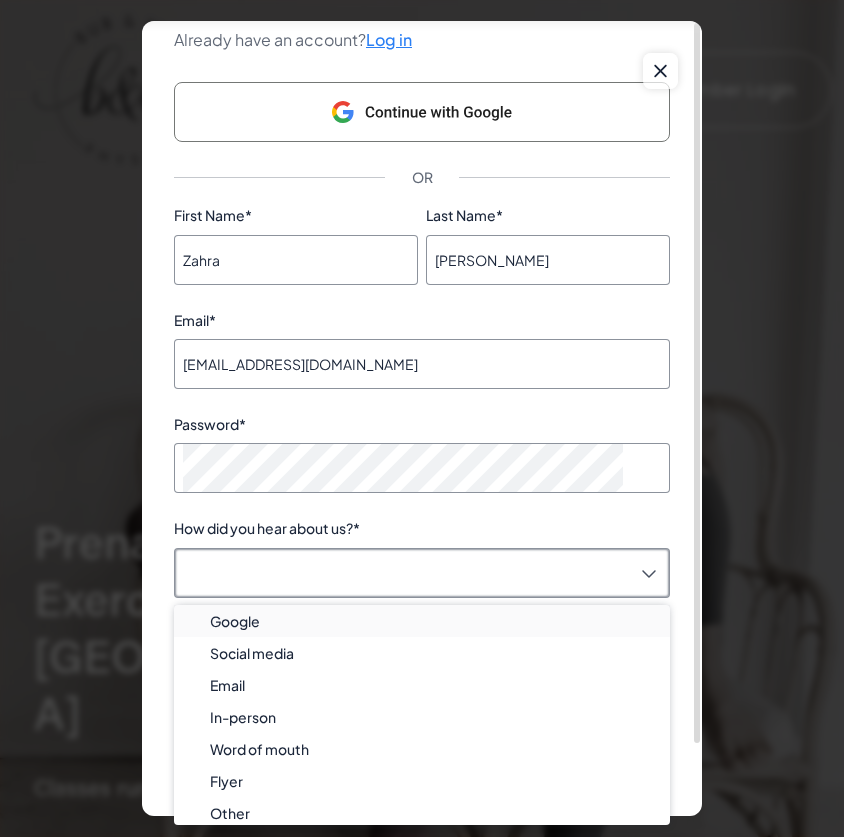 click on "How did you hear about us? *" at bounding box center (408, 573) 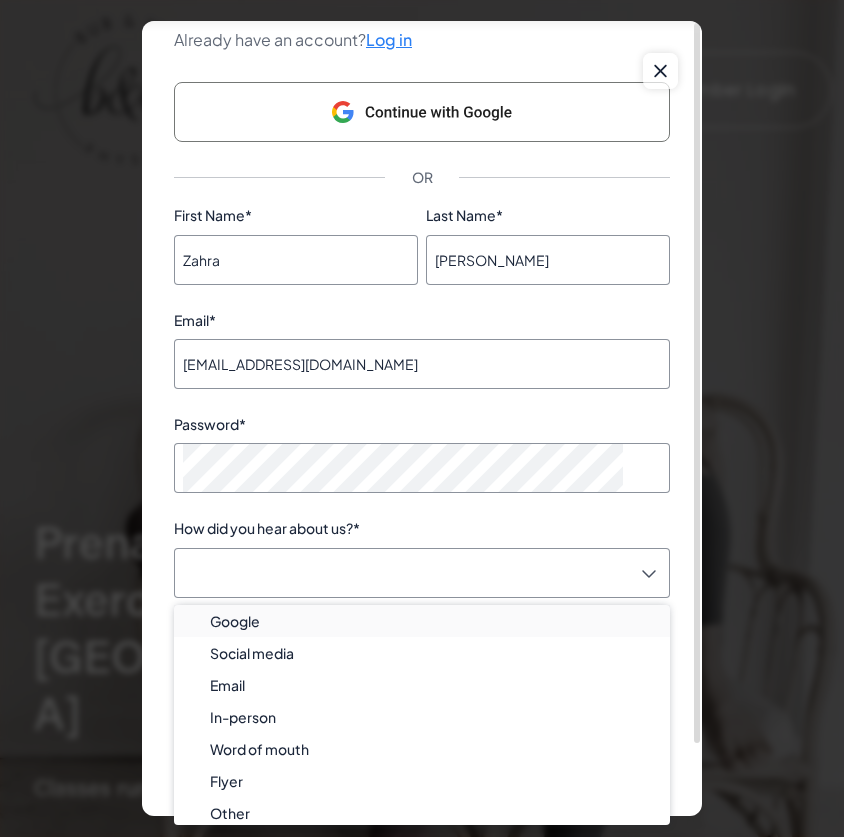 click on "Google" at bounding box center (422, 621) 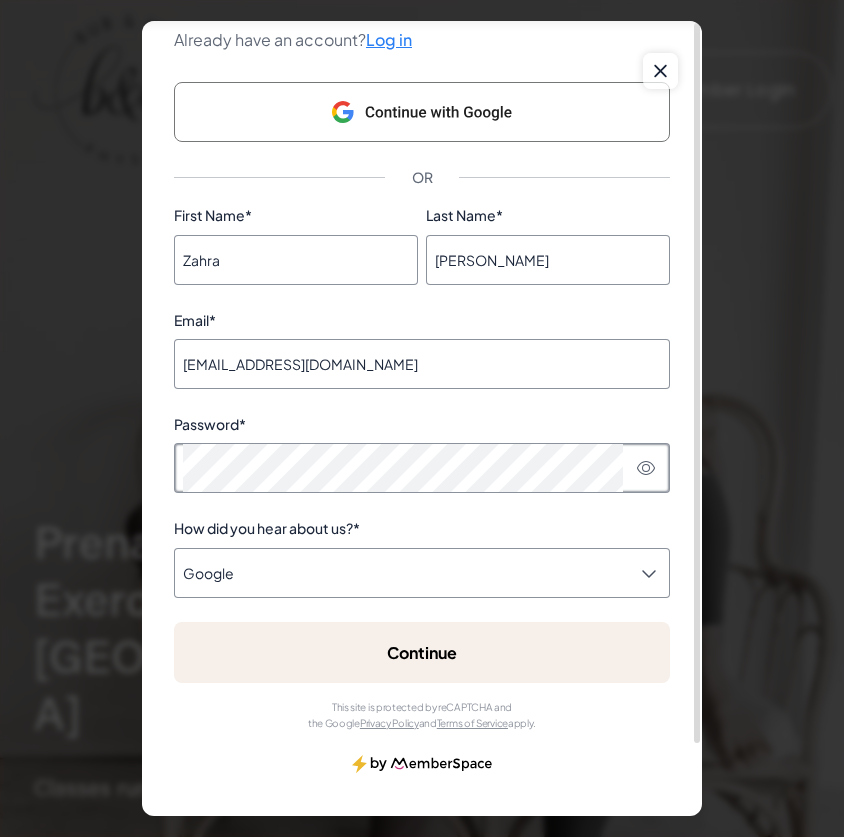 click 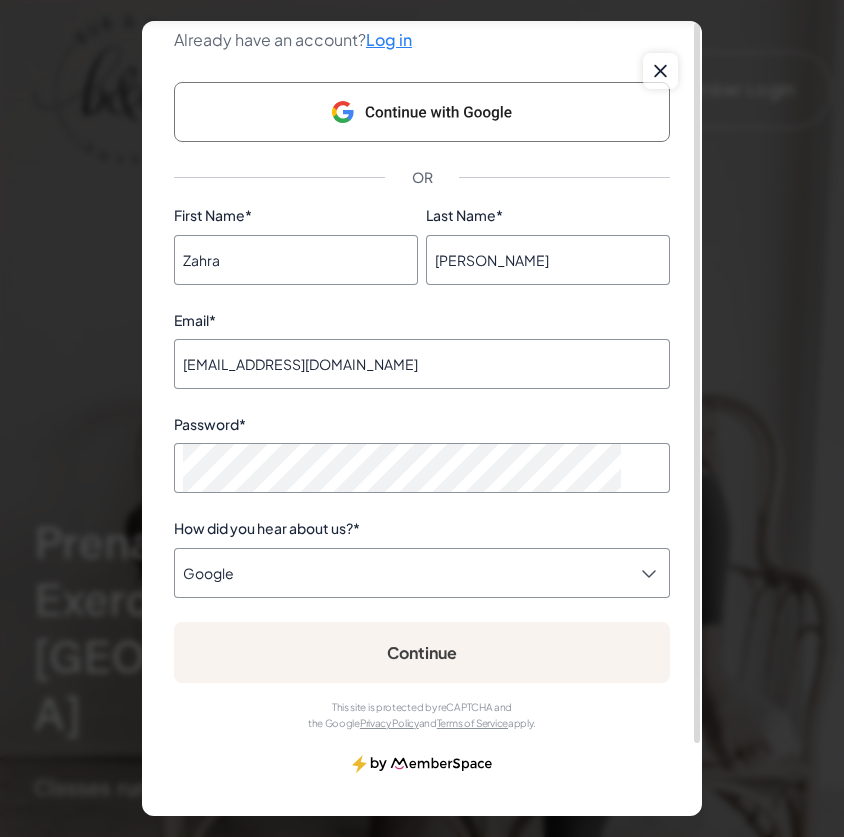 click on "Continue" at bounding box center (422, 652) 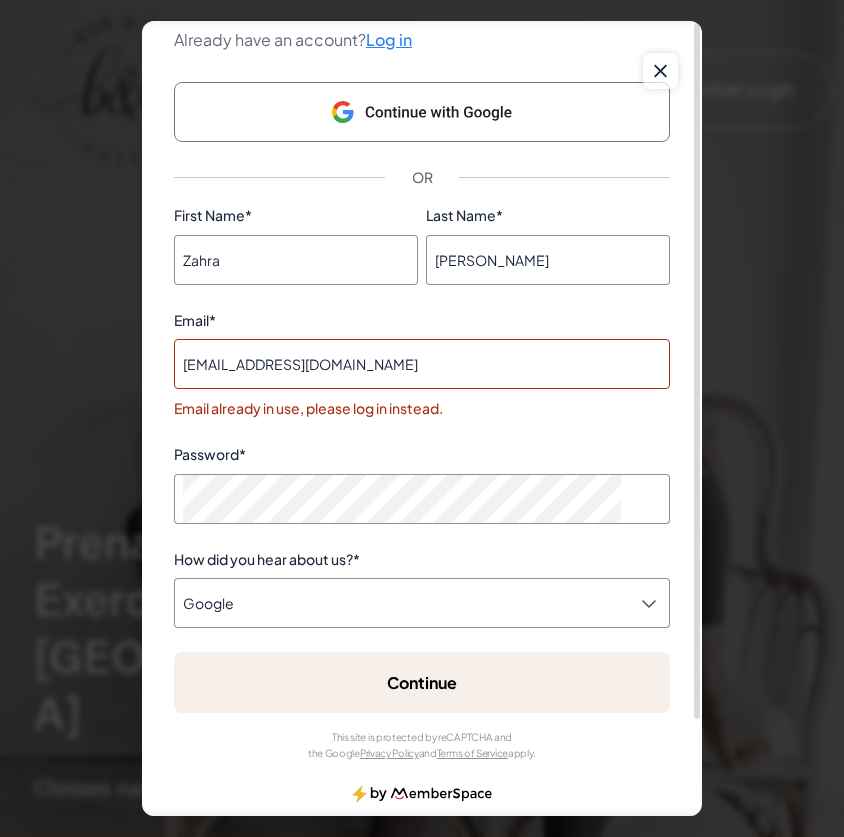 scroll, scrollTop: 0, scrollLeft: 0, axis: both 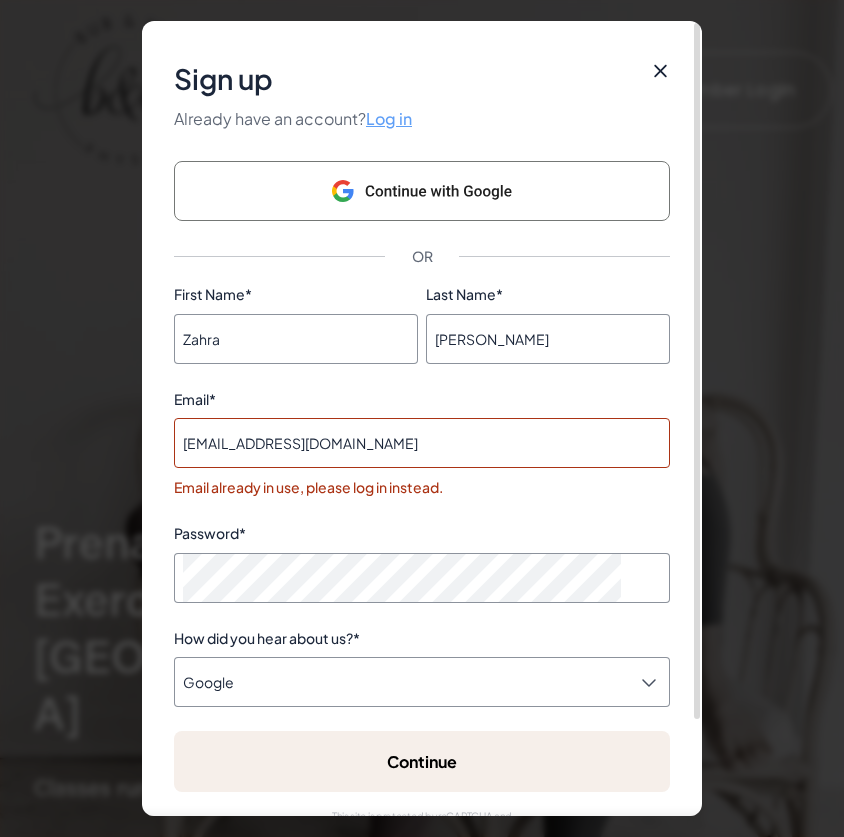 click on "Log in" at bounding box center (389, 118) 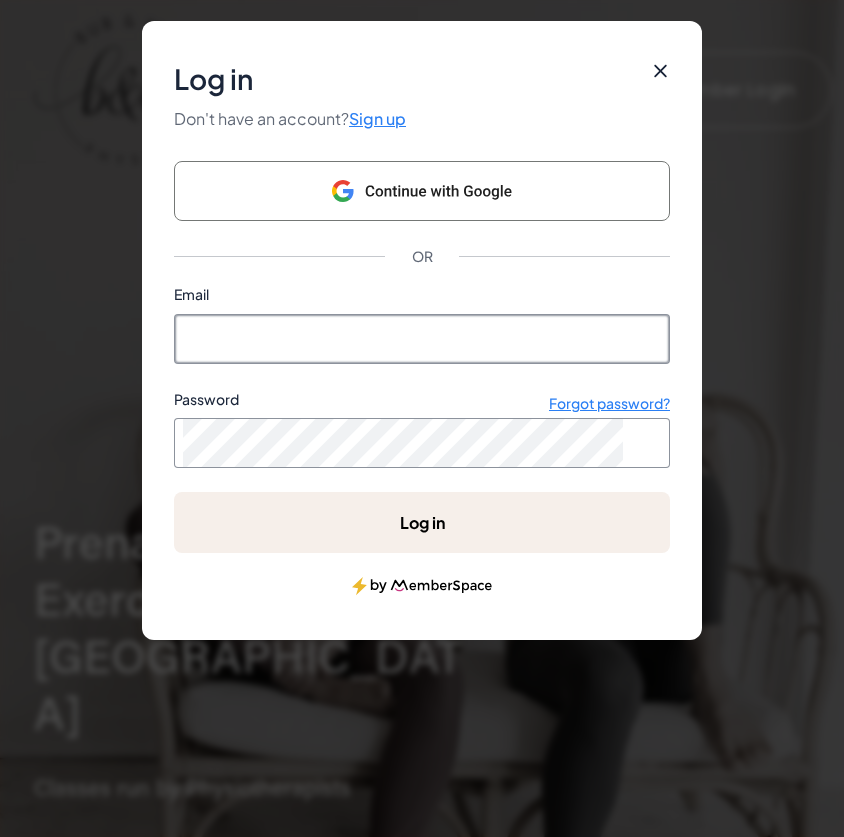 type on "zahra.ahmadkhalid14@gmail.com" 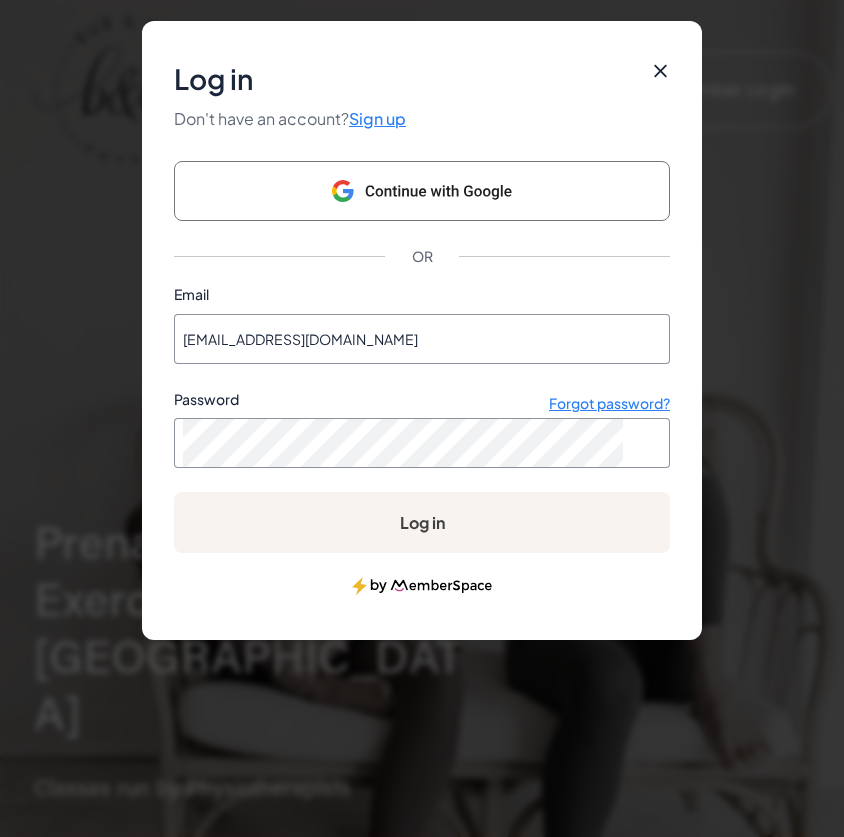 click on "Log in" at bounding box center [422, 522] 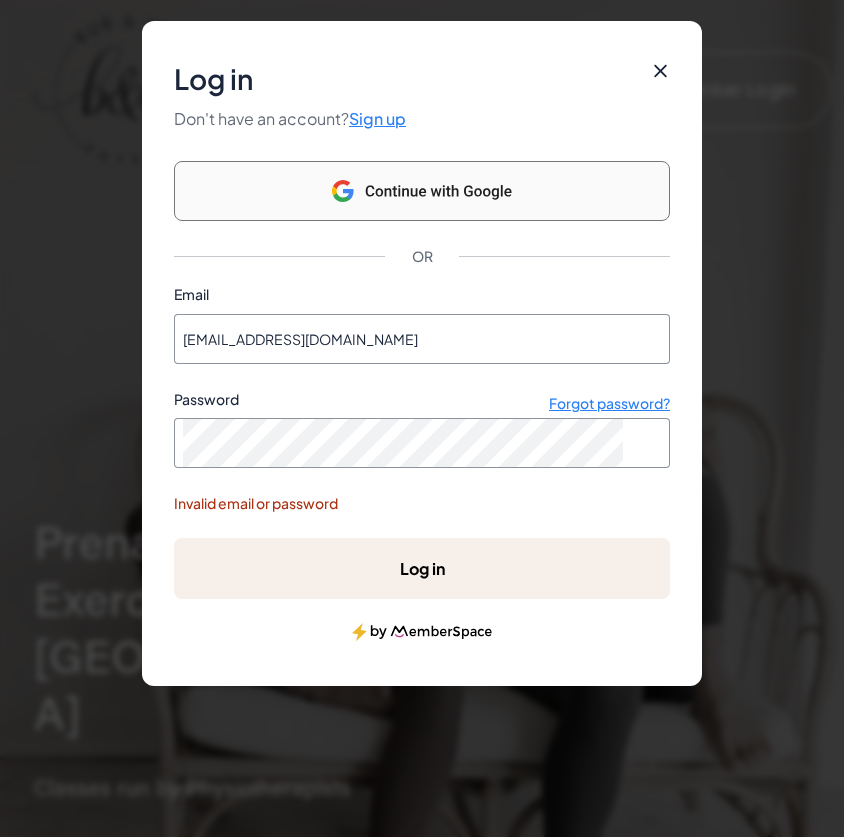 click at bounding box center (422, 191) 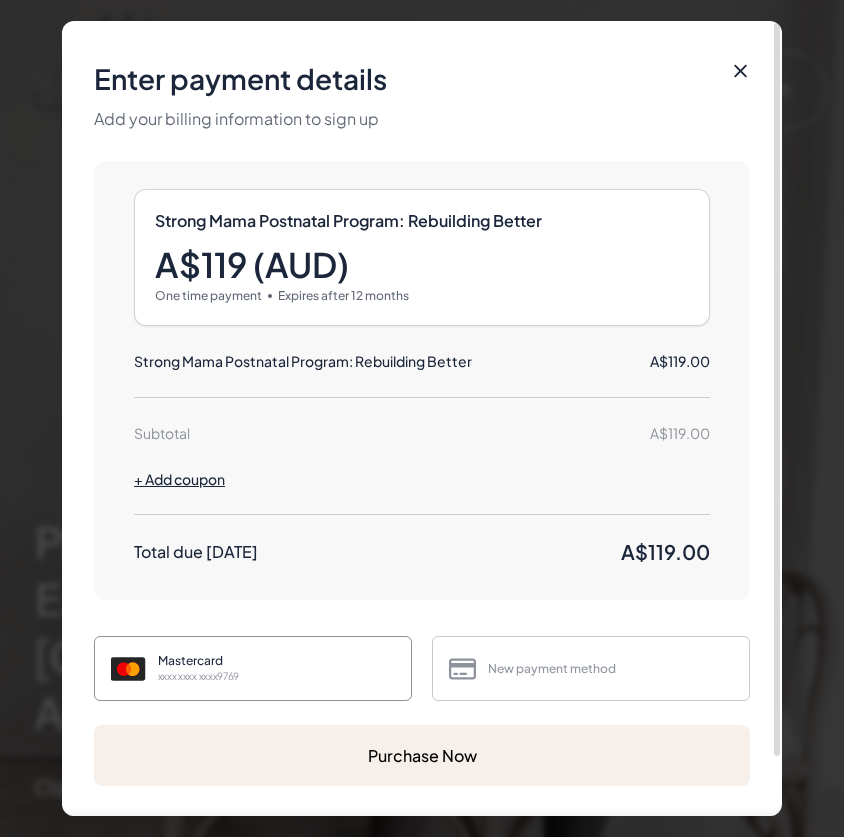 scroll, scrollTop: 63, scrollLeft: 0, axis: vertical 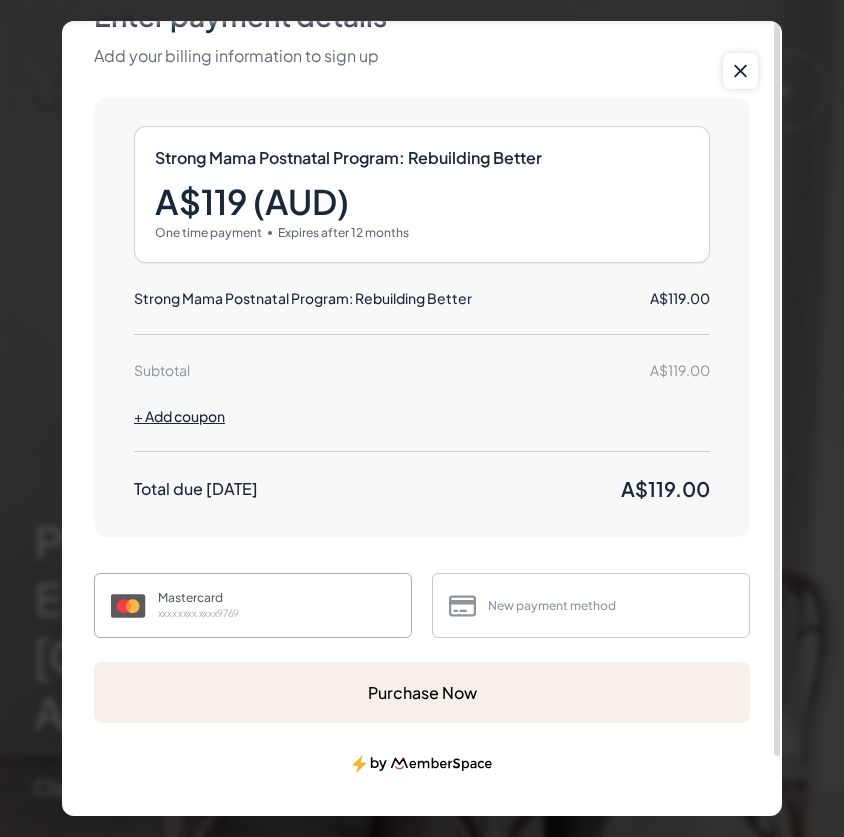 click on "Mastercard xxxx xxxx xxxx  9769" 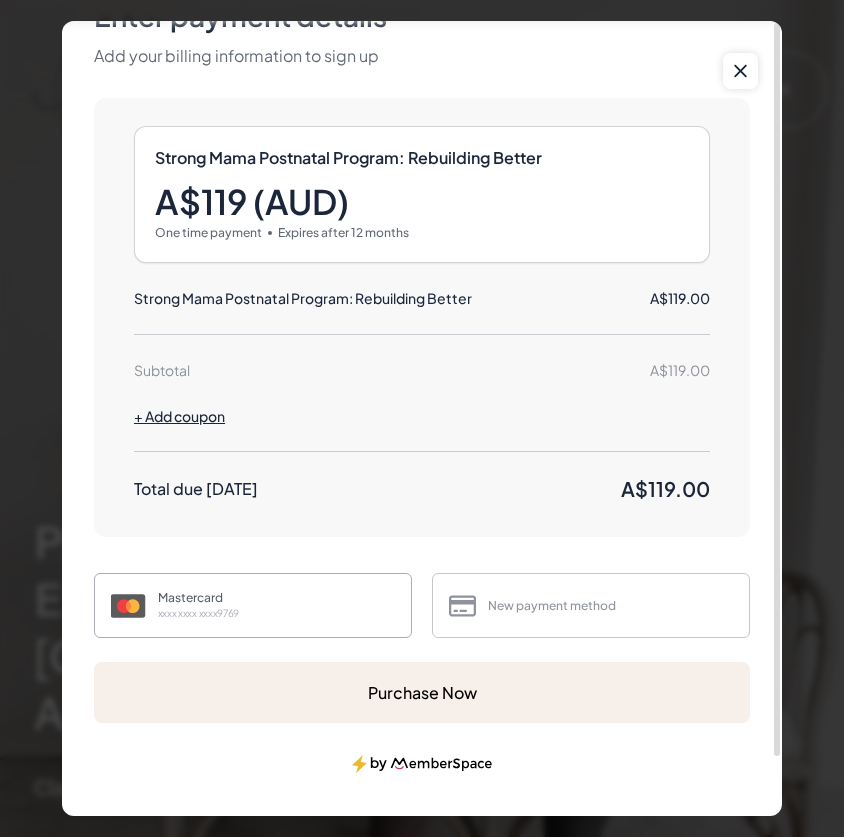 click on "Mastercard xxxx xxxx xxxx  9769" at bounding box center (253, 605) 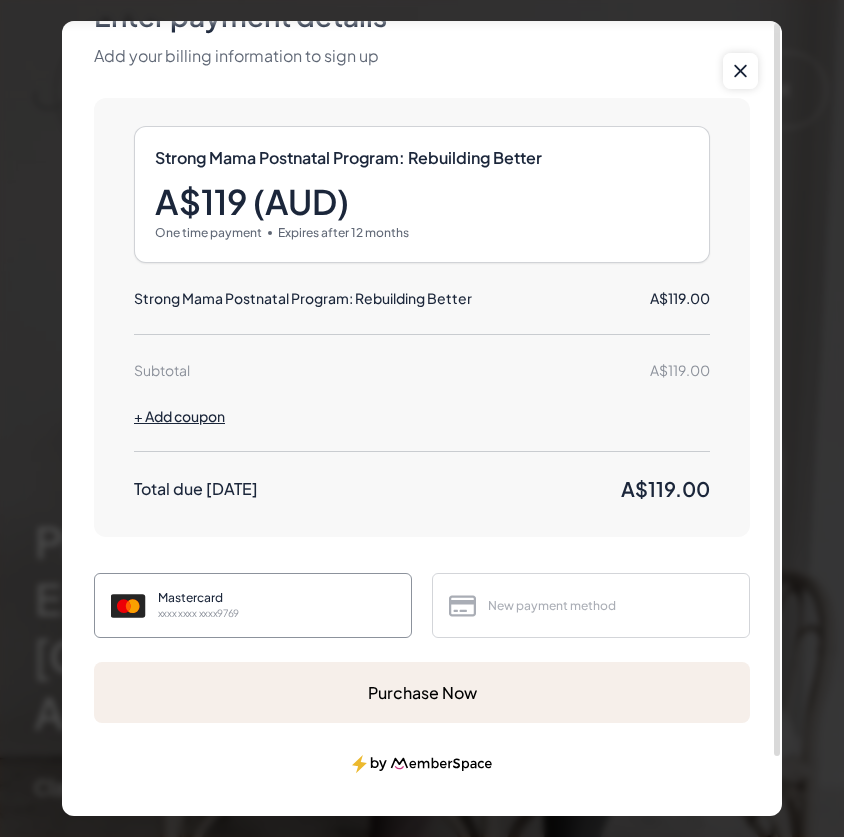 click on "New payment method" at bounding box center [591, 605] 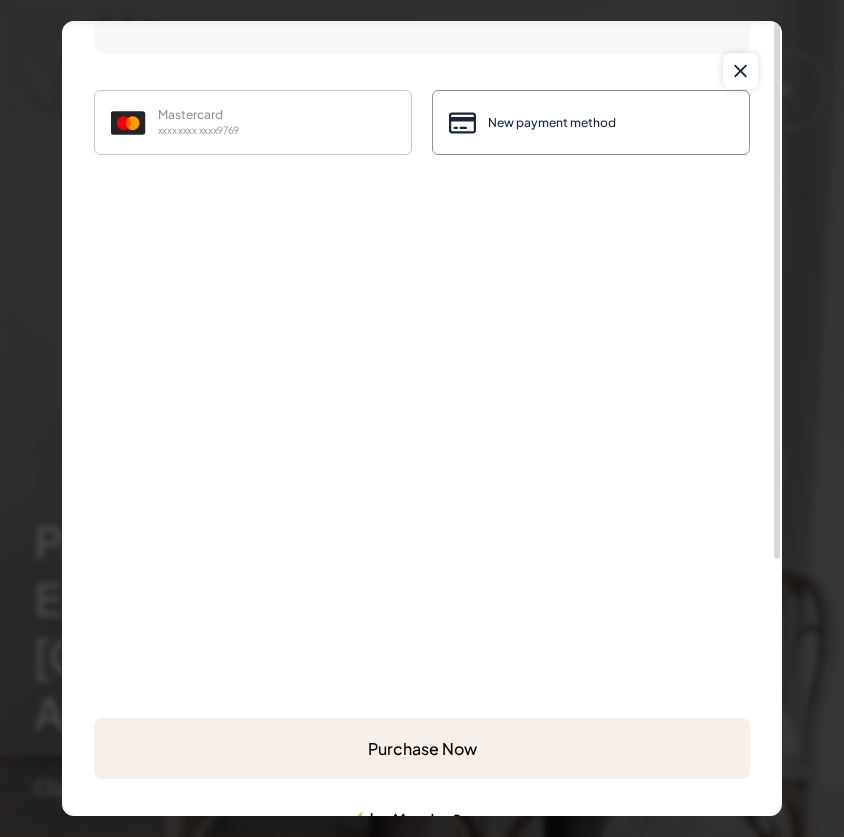 scroll, scrollTop: 601, scrollLeft: 0, axis: vertical 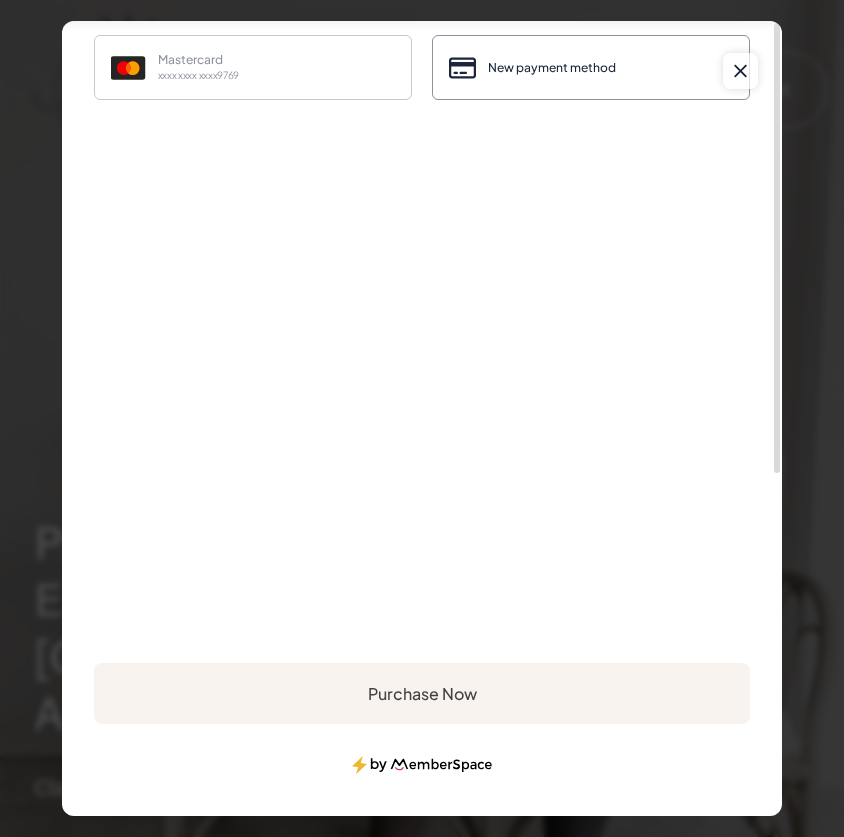 click on "Purchase Now" at bounding box center [422, 693] 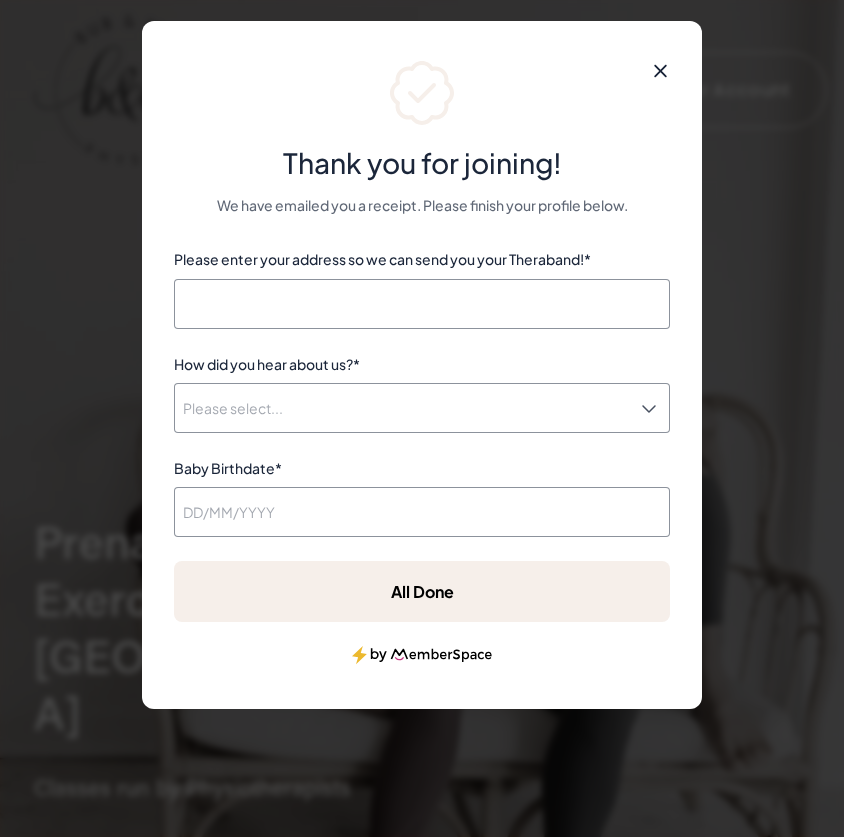 scroll, scrollTop: 0, scrollLeft: 0, axis: both 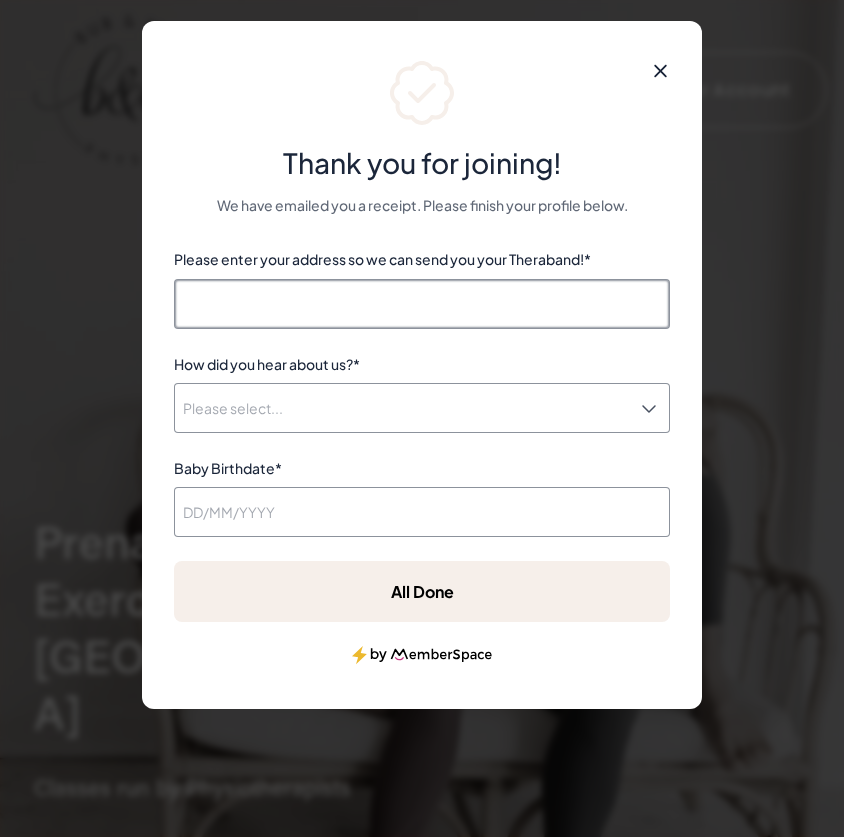 click on "Please enter your address so we can send you your Theraband! *" at bounding box center [422, 304] 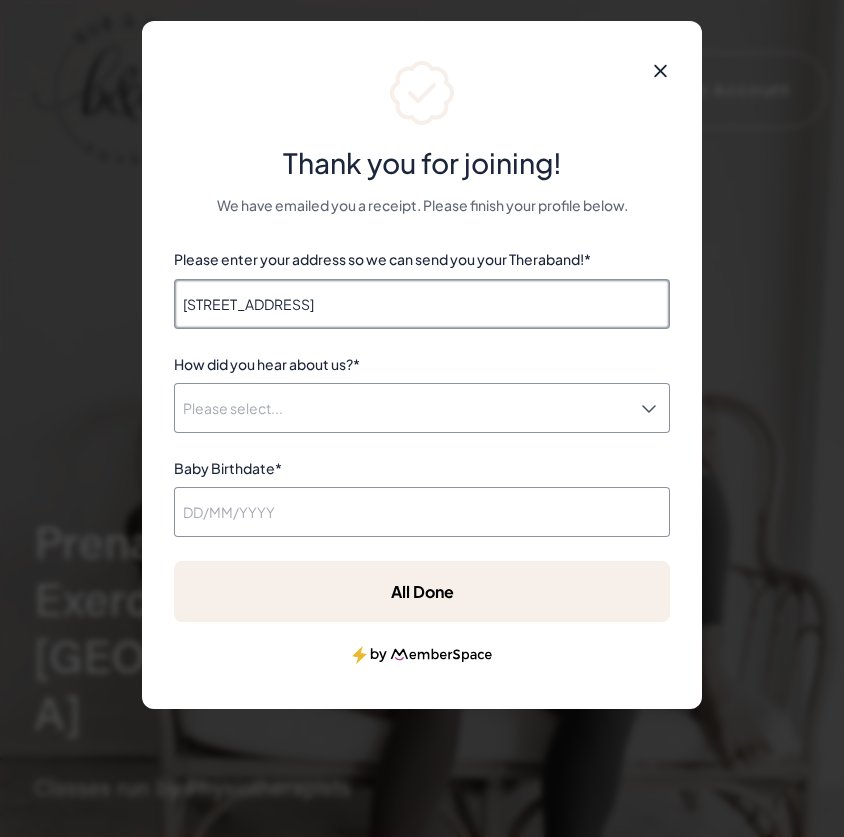 type on "4 Clendinnen Street, Dunlop" 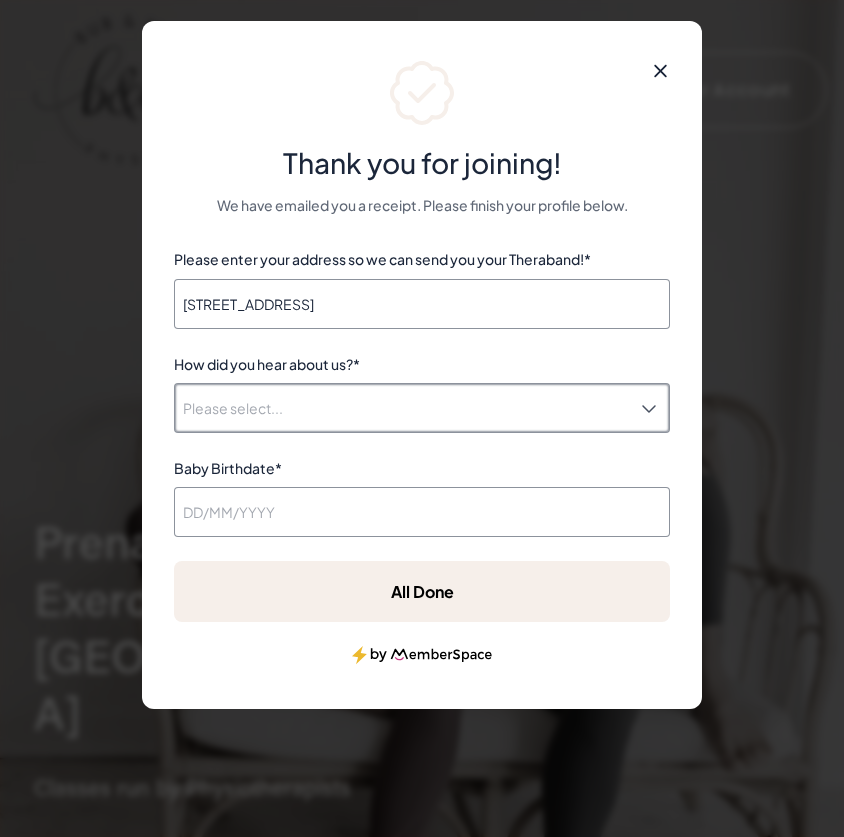 click on "How did you hear about us? *" at bounding box center (408, 408) 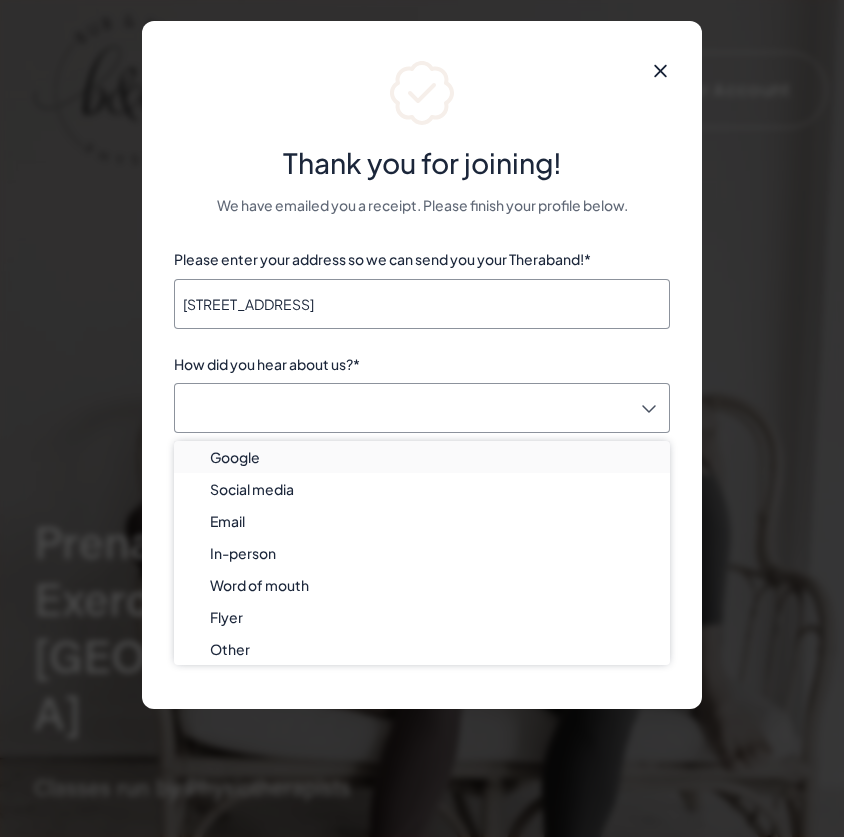 click on "Google" at bounding box center [422, 457] 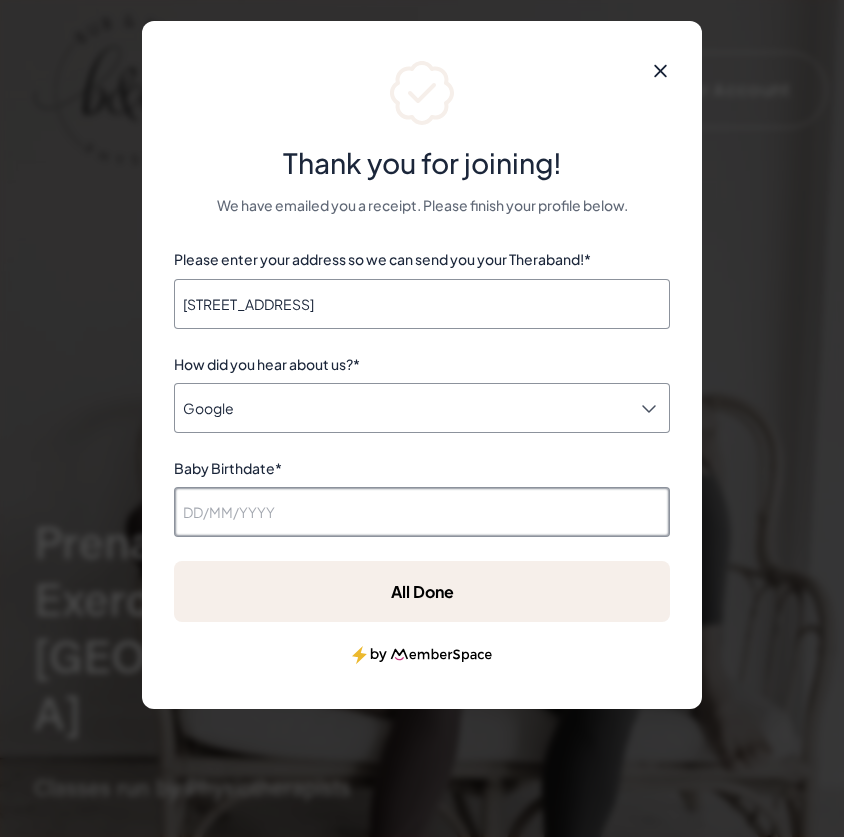 click on "Baby Birthdate *" at bounding box center (422, 512) 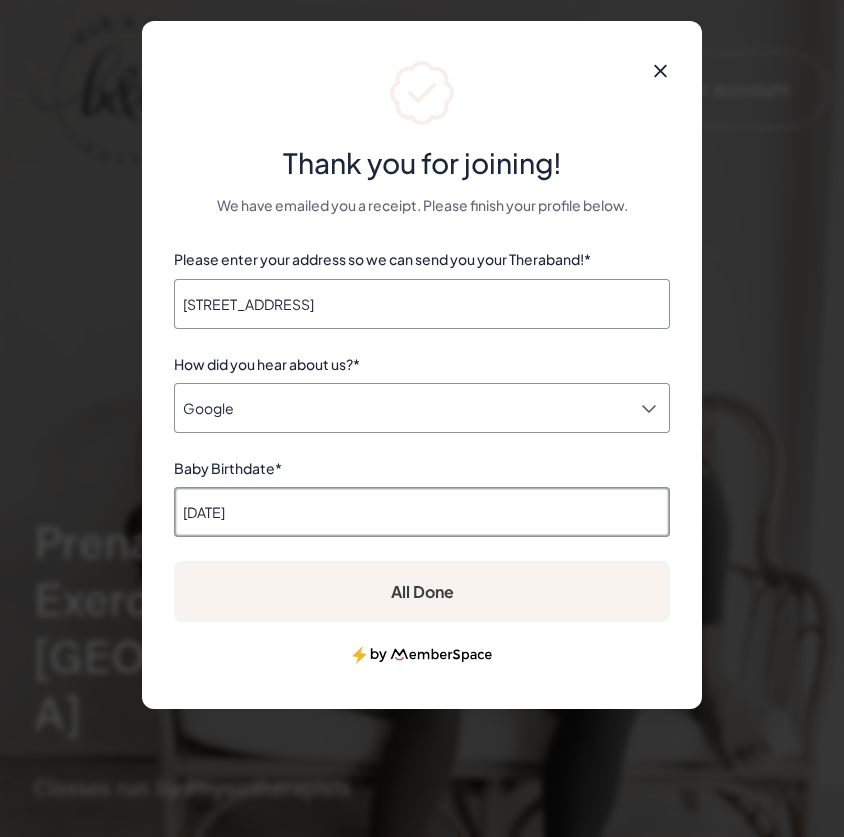 type on "18/05/2025" 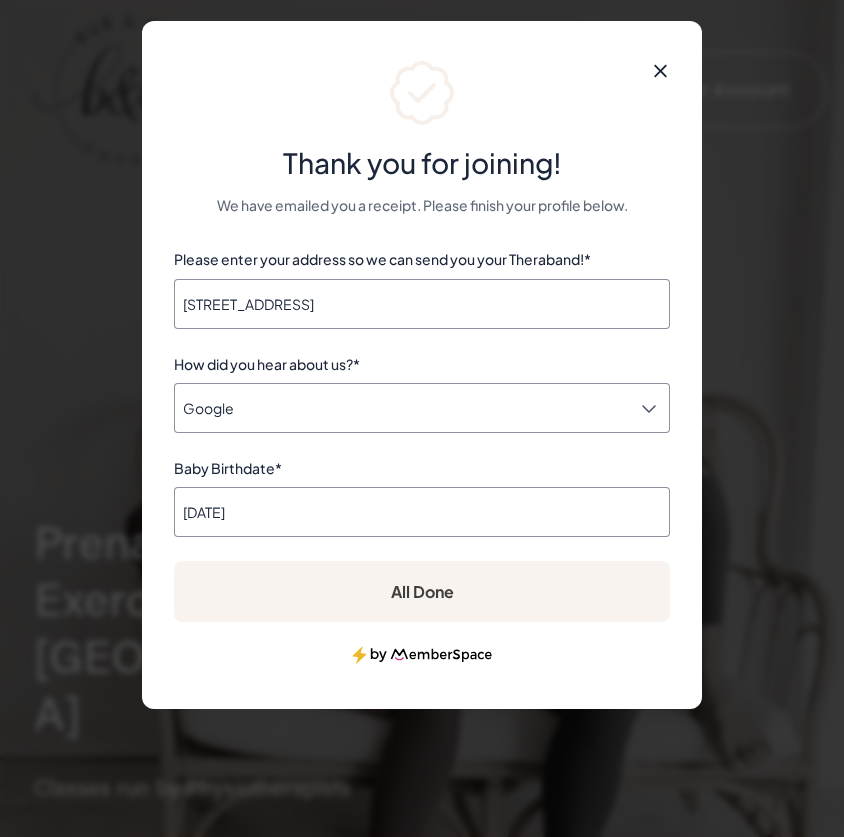click on "All Done" at bounding box center (422, 591) 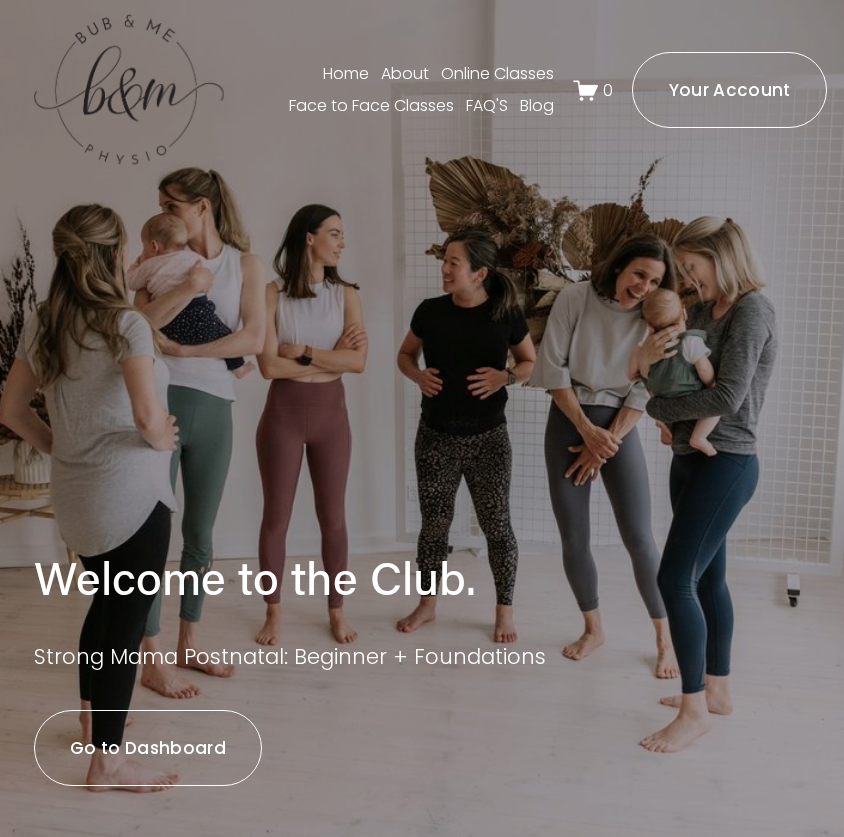 scroll, scrollTop: 0, scrollLeft: 0, axis: both 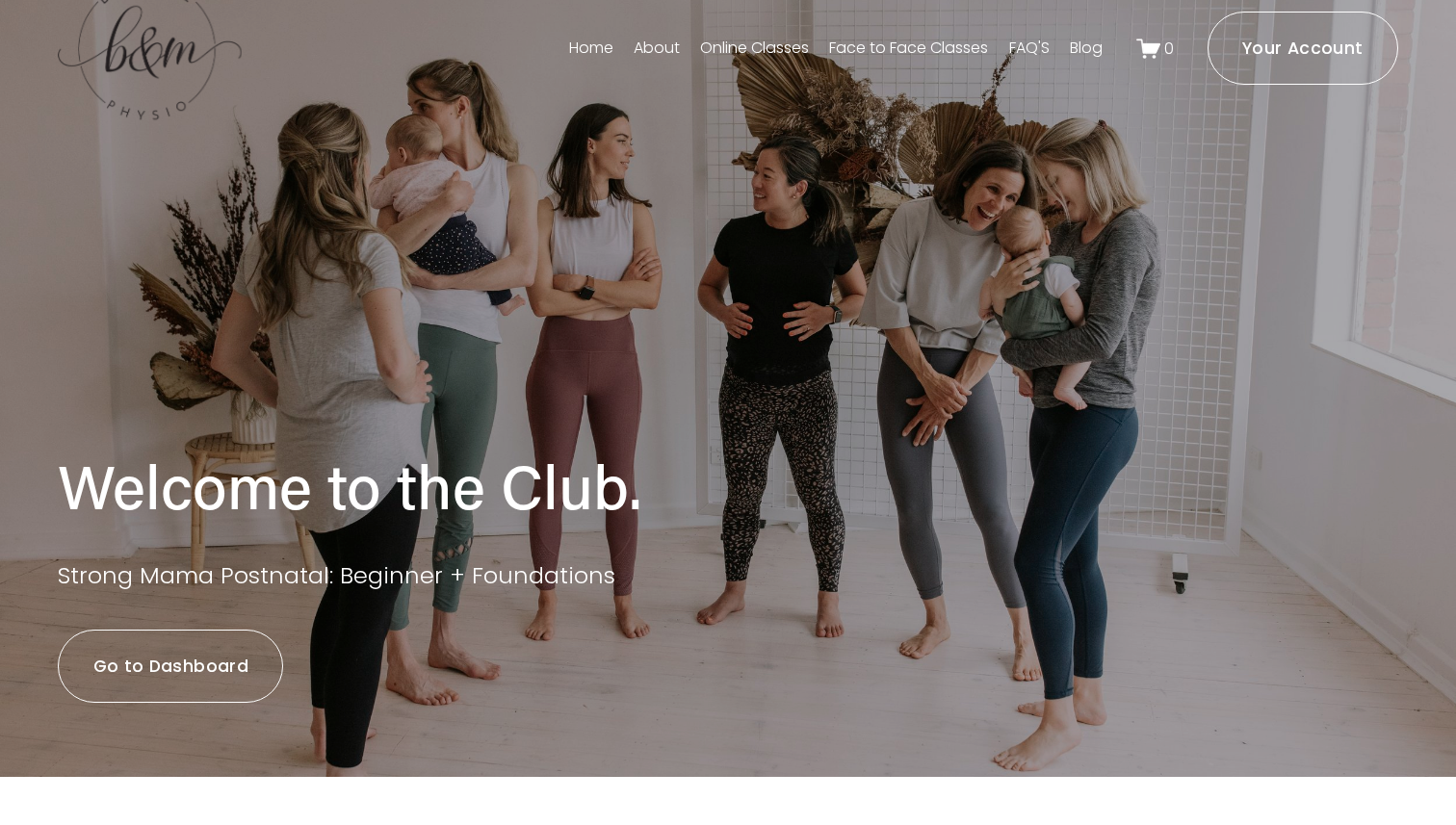 click on "Go to Dashboard" at bounding box center [170, 666] 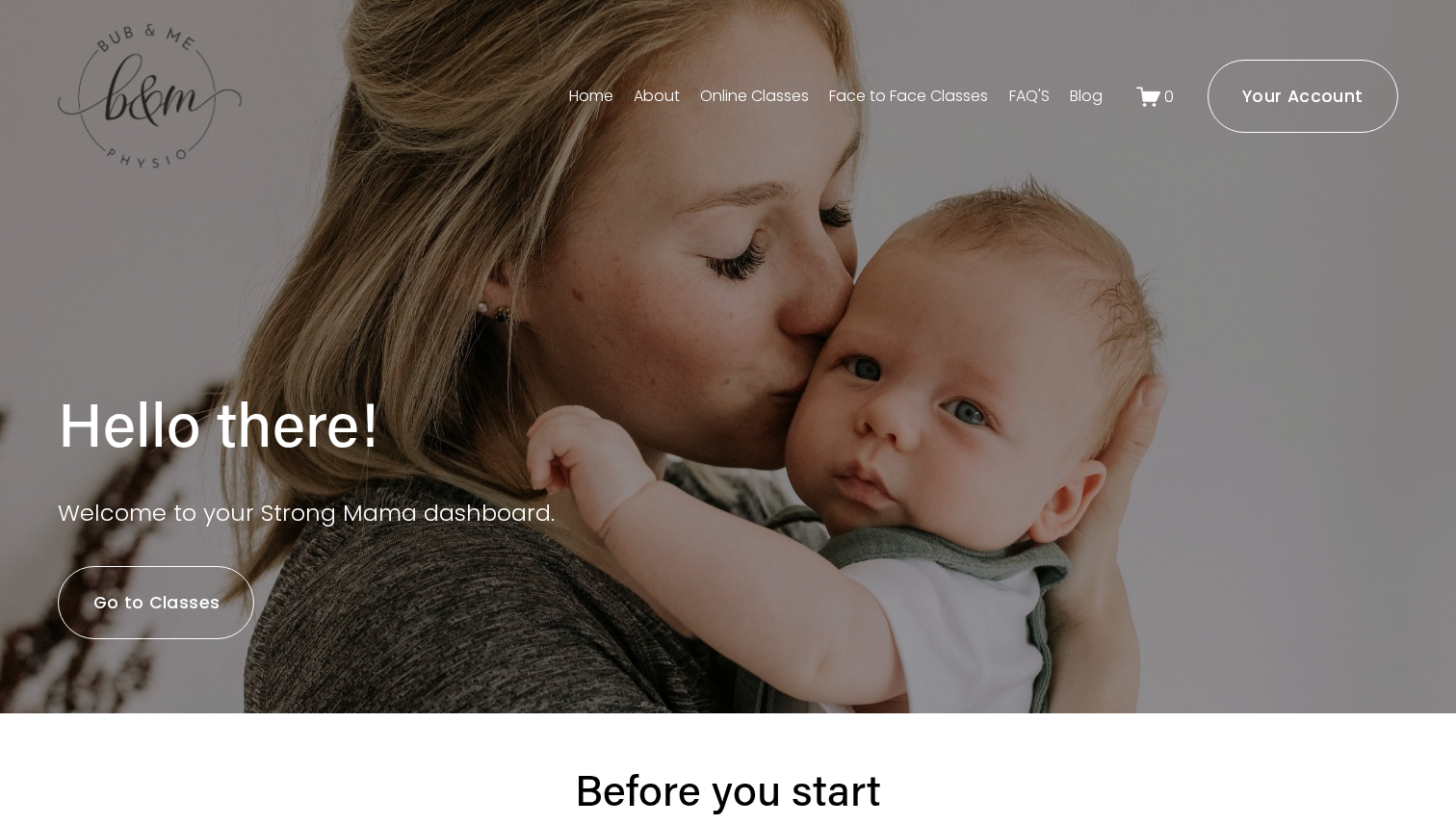 scroll, scrollTop: 0, scrollLeft: 0, axis: both 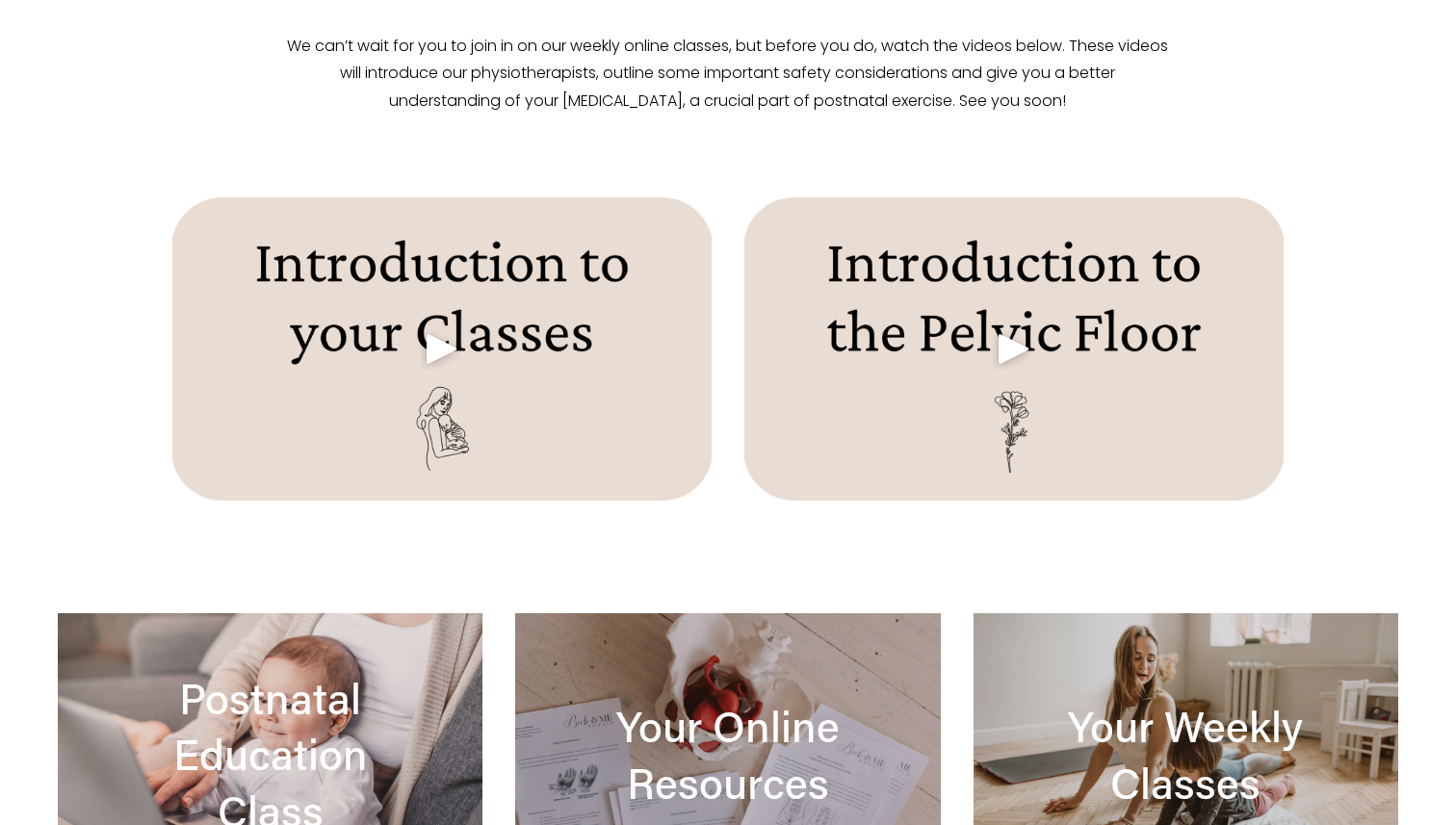 click 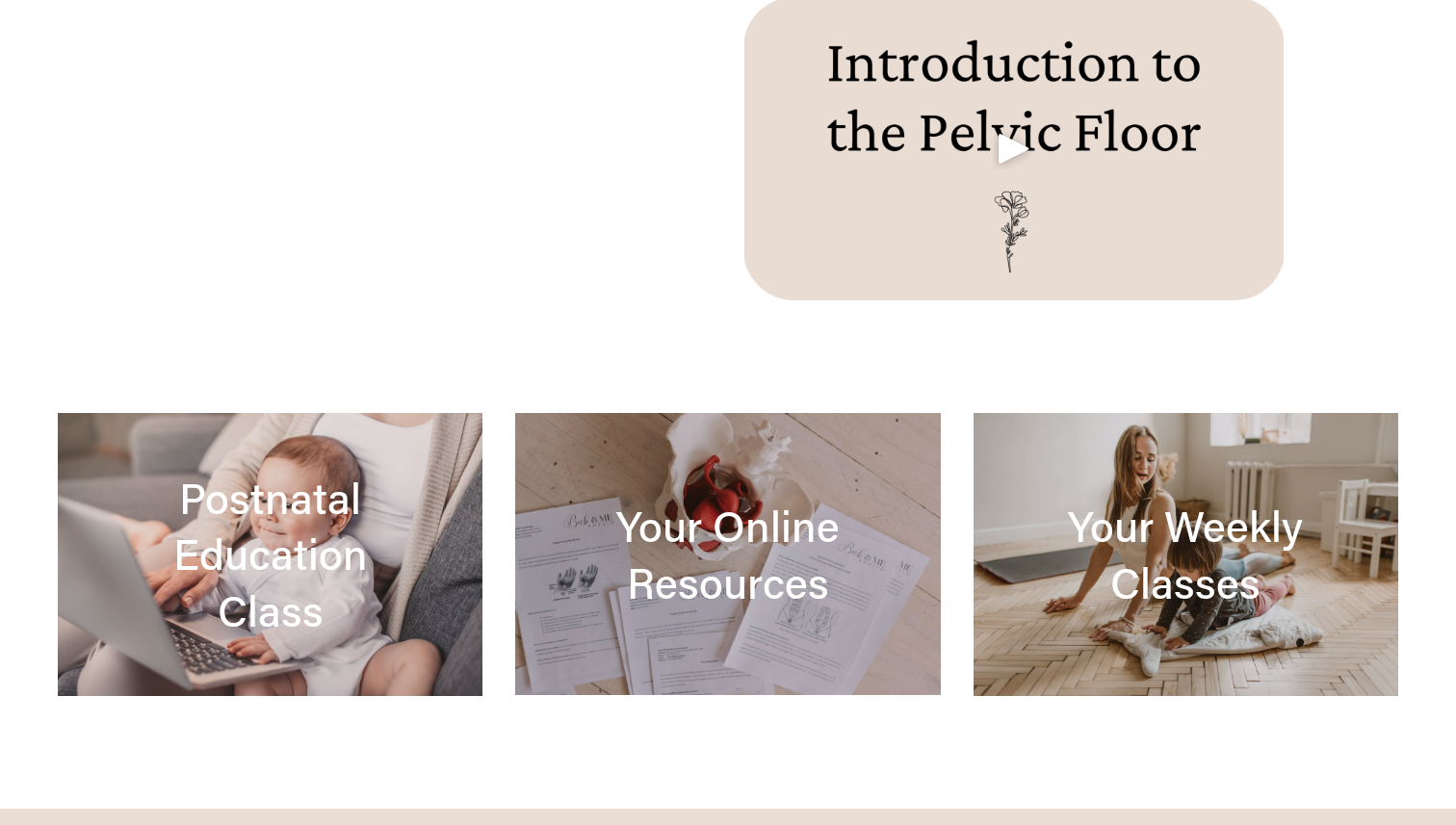scroll, scrollTop: 1037, scrollLeft: 0, axis: vertical 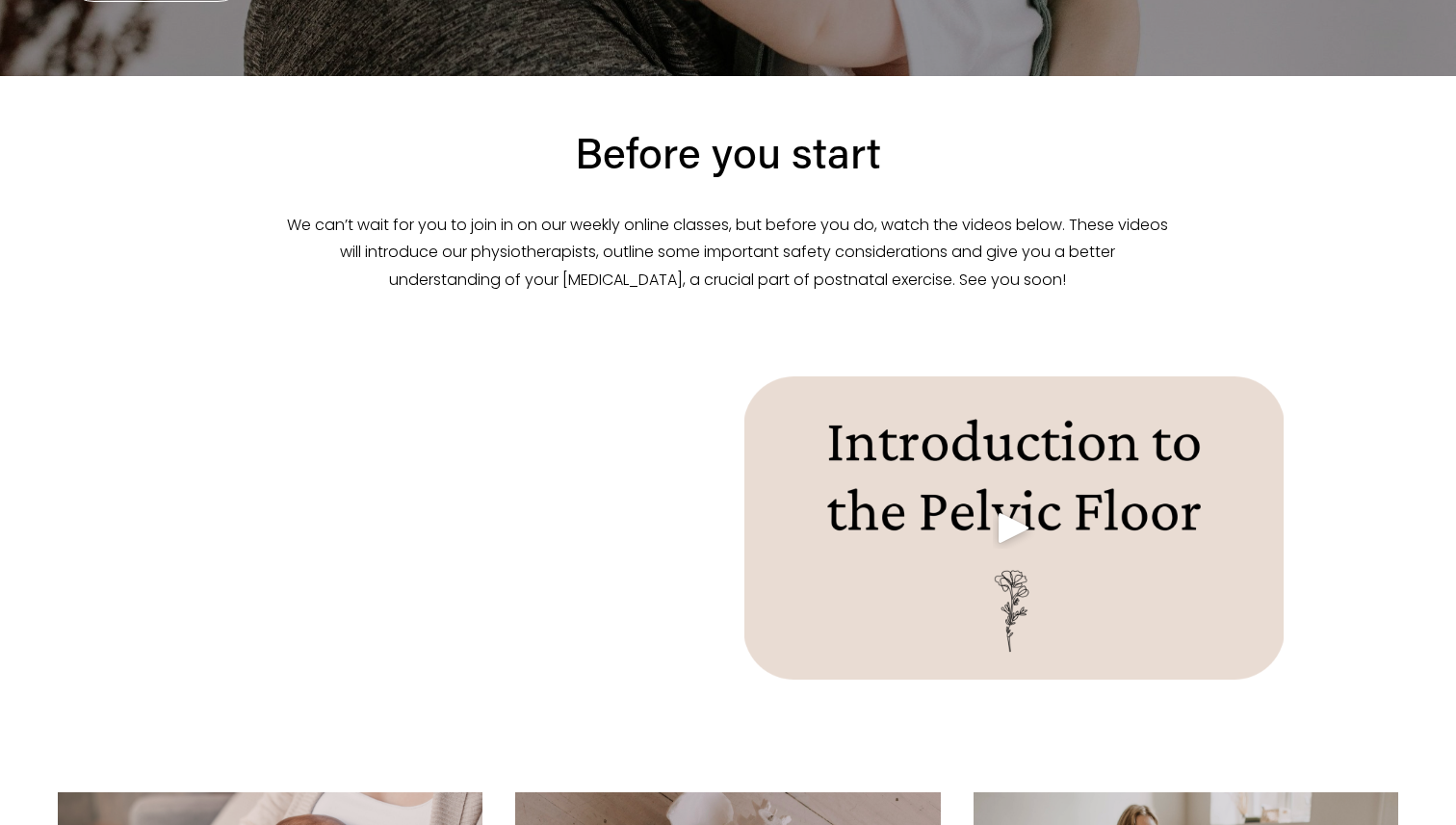 click 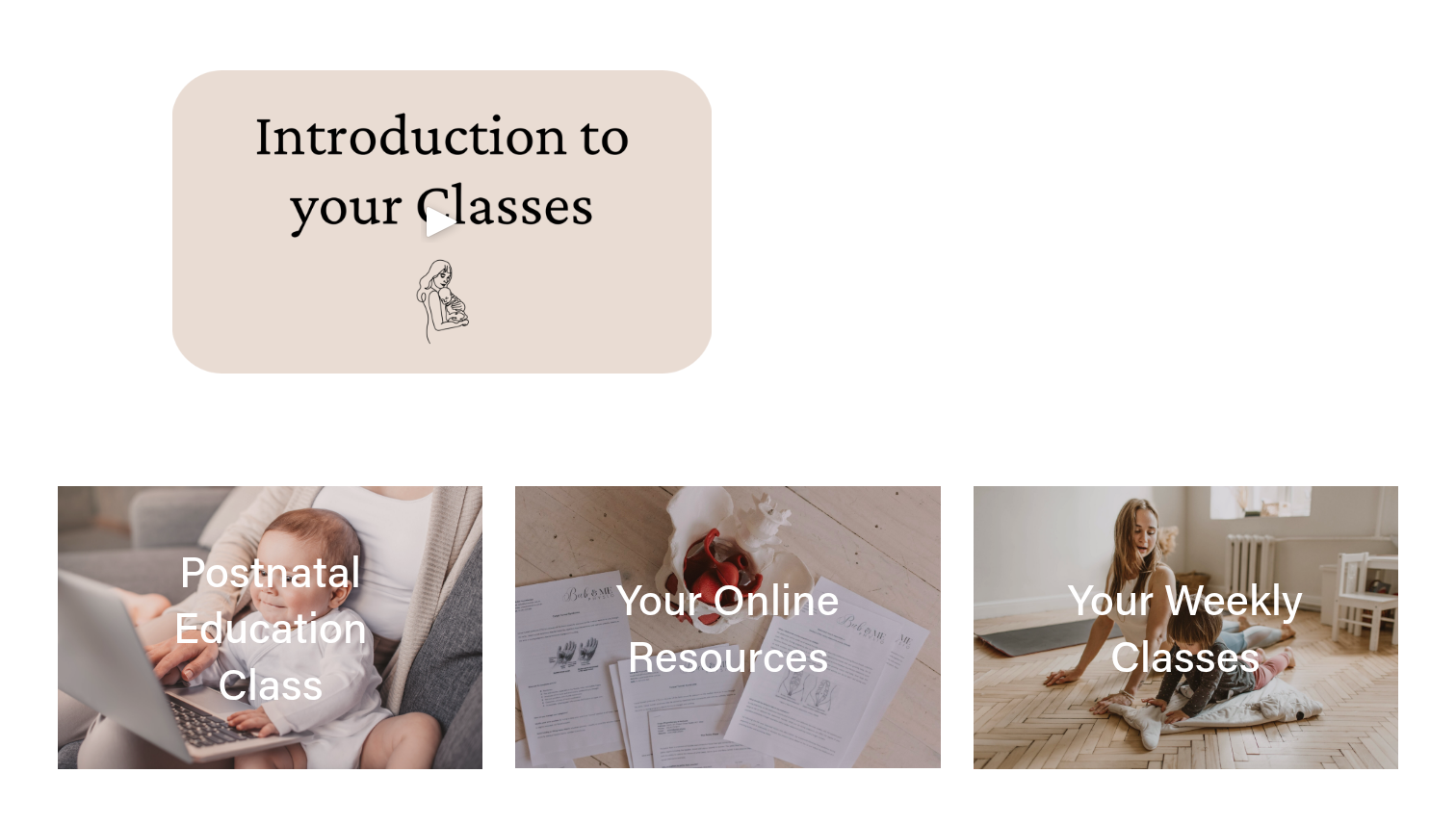 scroll, scrollTop: 1141, scrollLeft: 0, axis: vertical 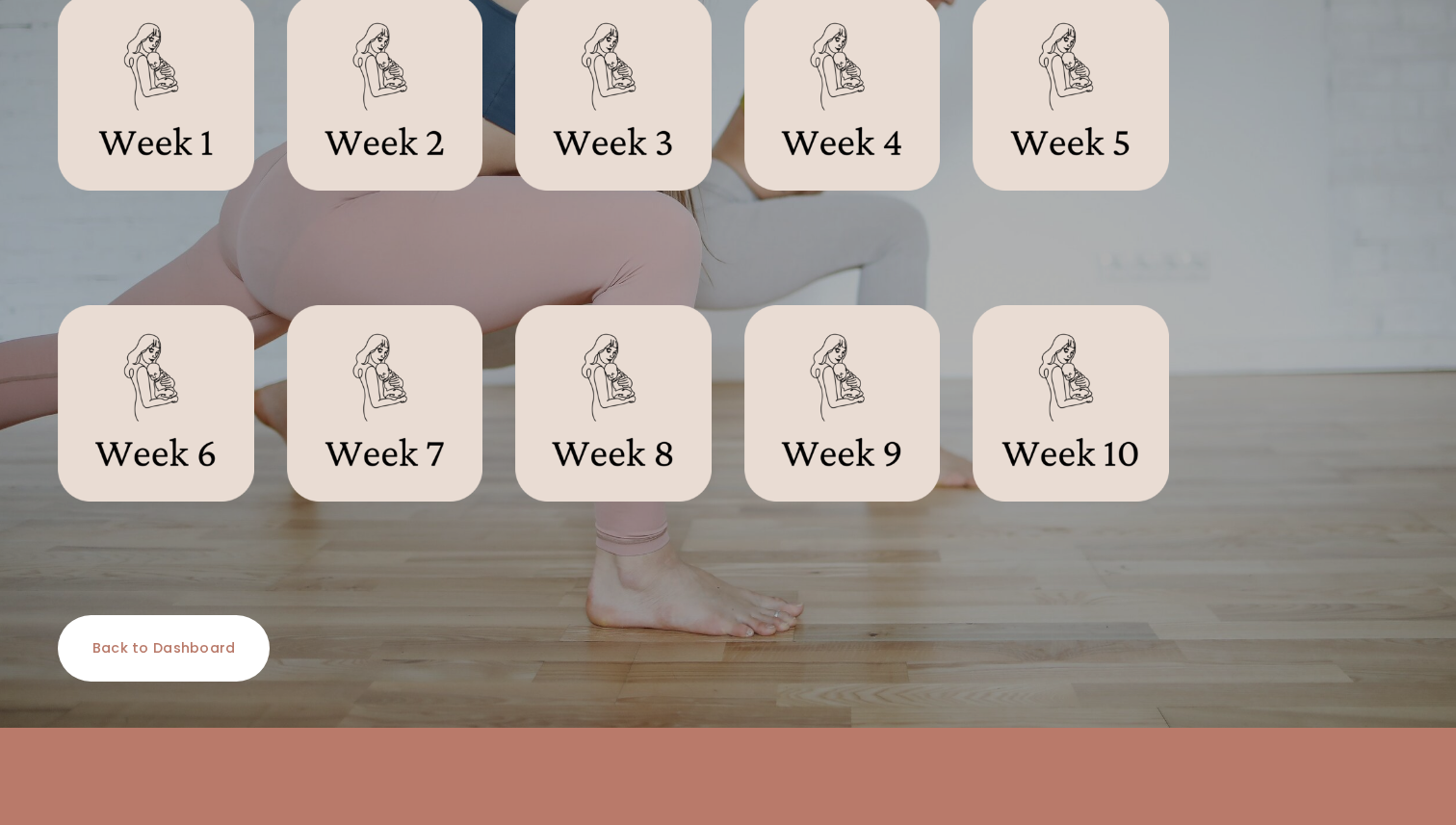 click at bounding box center [1071, 403] 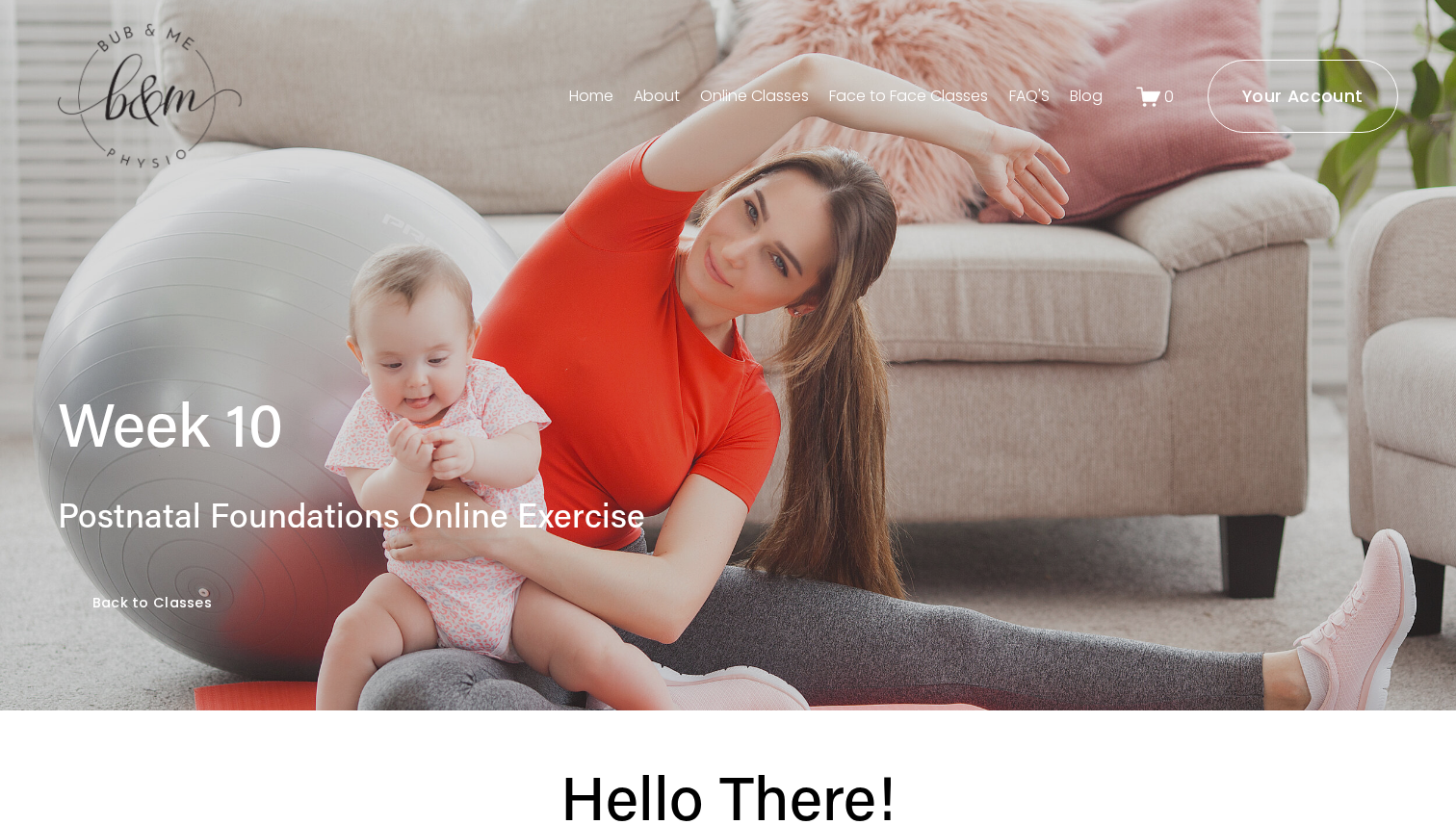 scroll, scrollTop: 0, scrollLeft: 0, axis: both 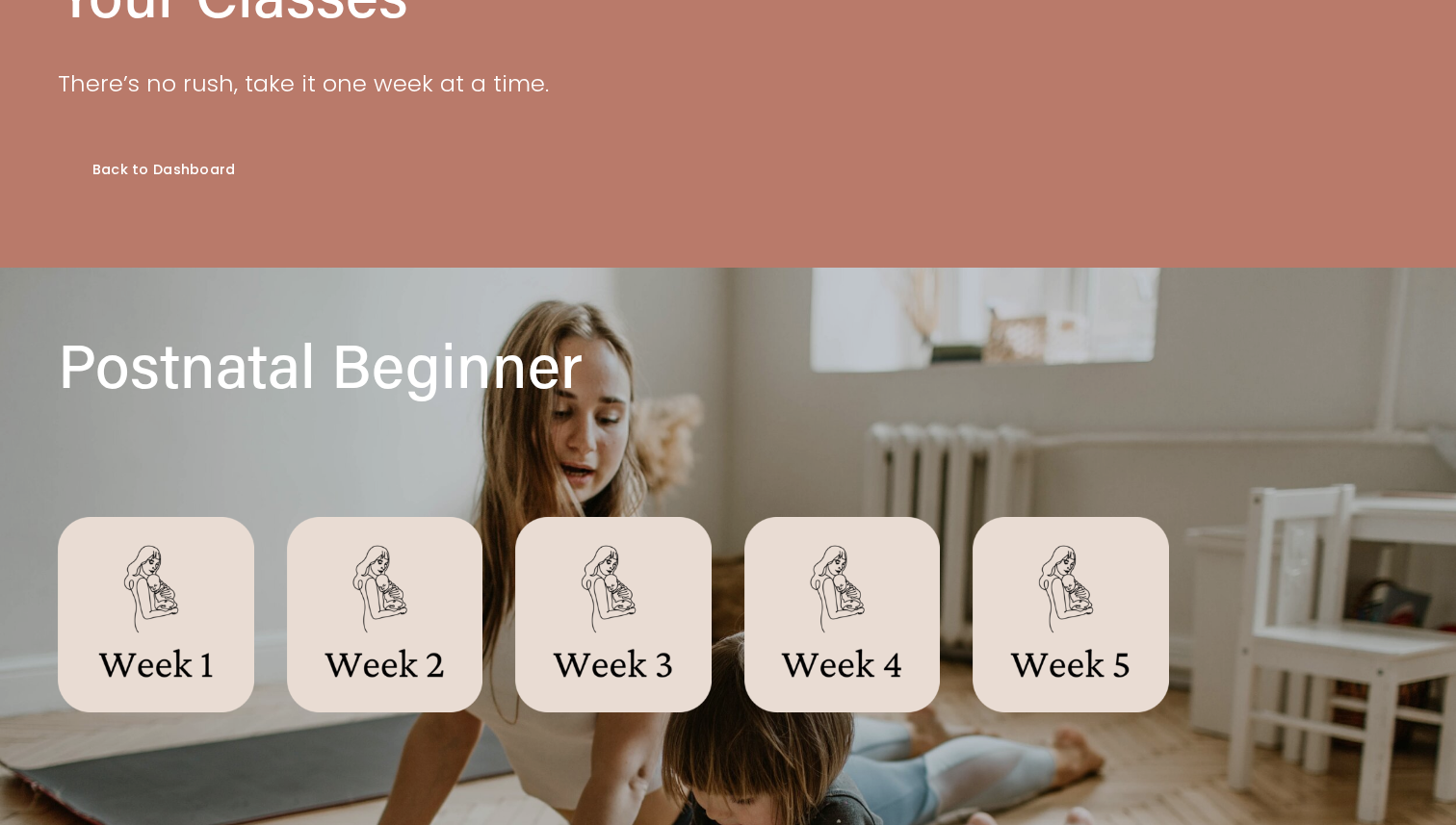 click at bounding box center (156, 615) 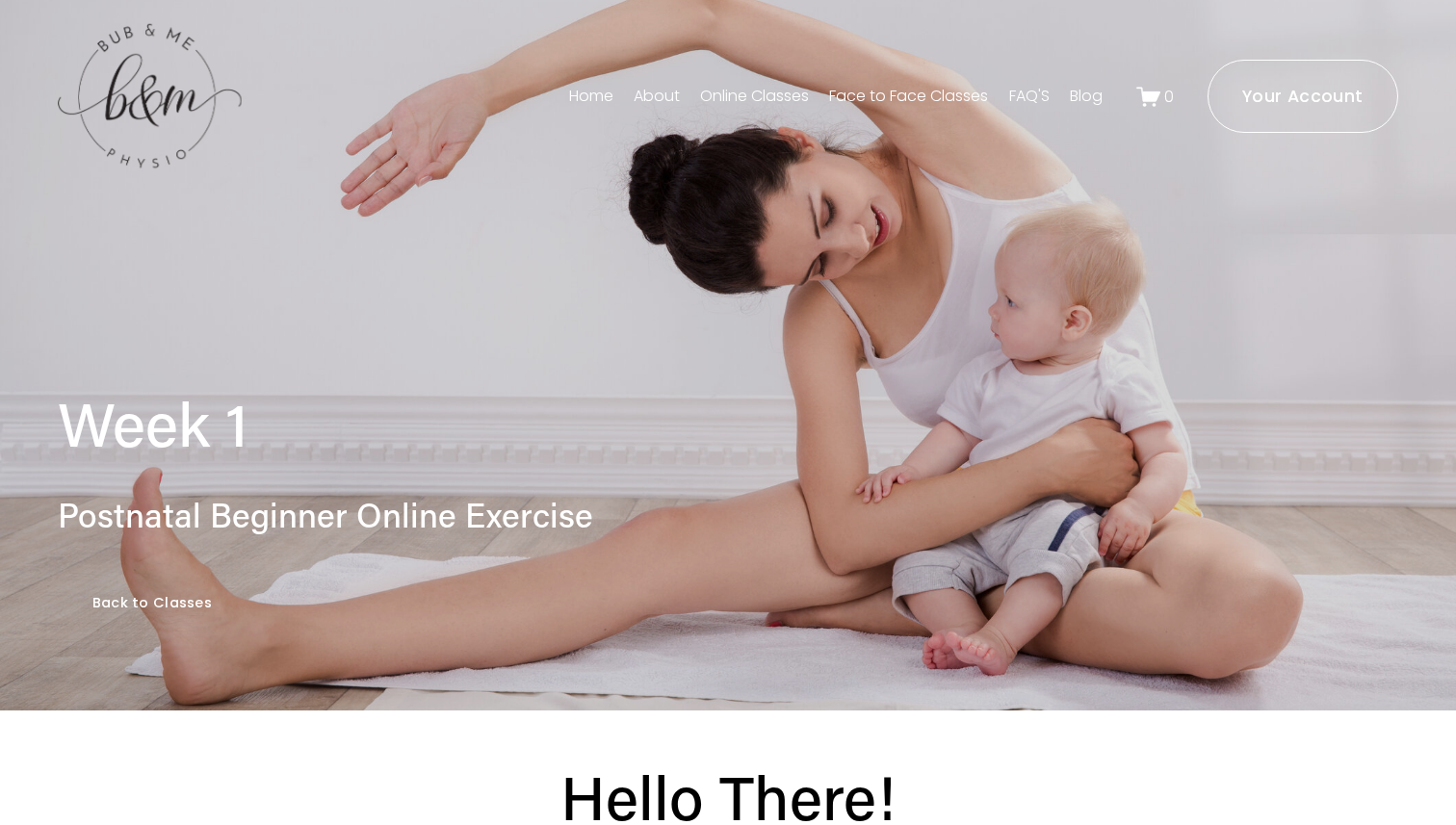 scroll, scrollTop: 0, scrollLeft: 0, axis: both 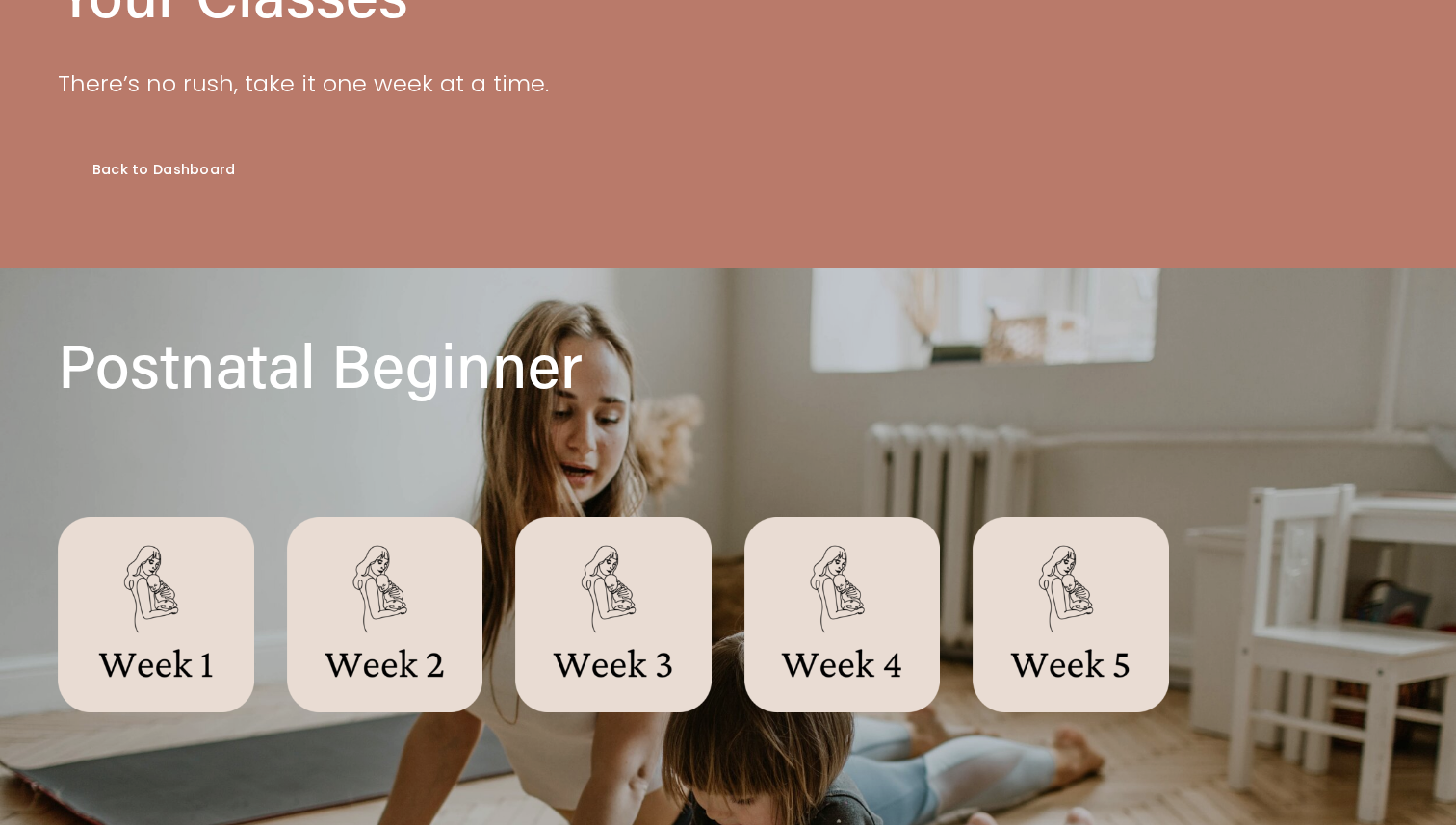 click on "Back to Dashboard" at bounding box center [163, 169] 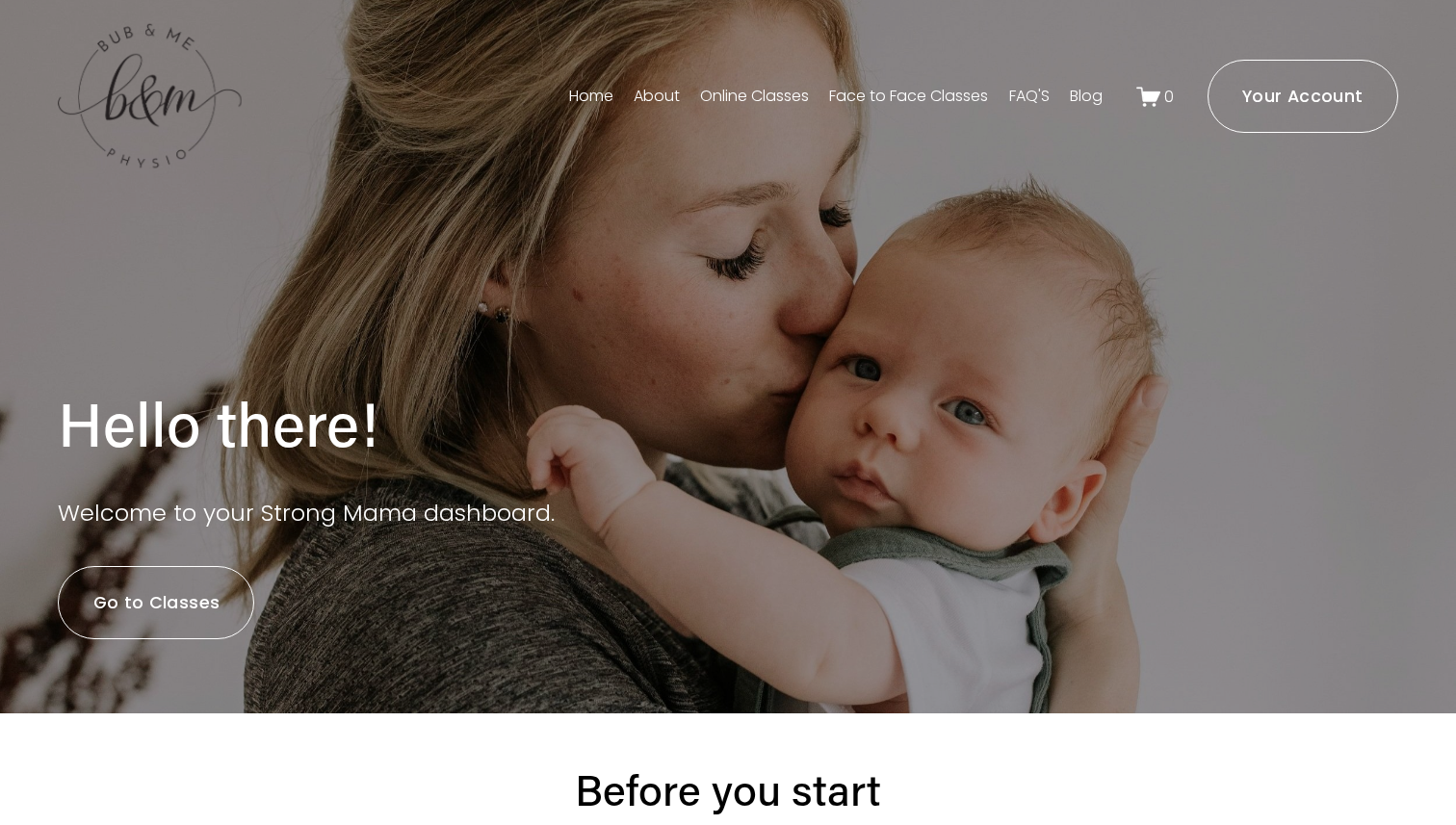 scroll, scrollTop: 0, scrollLeft: 0, axis: both 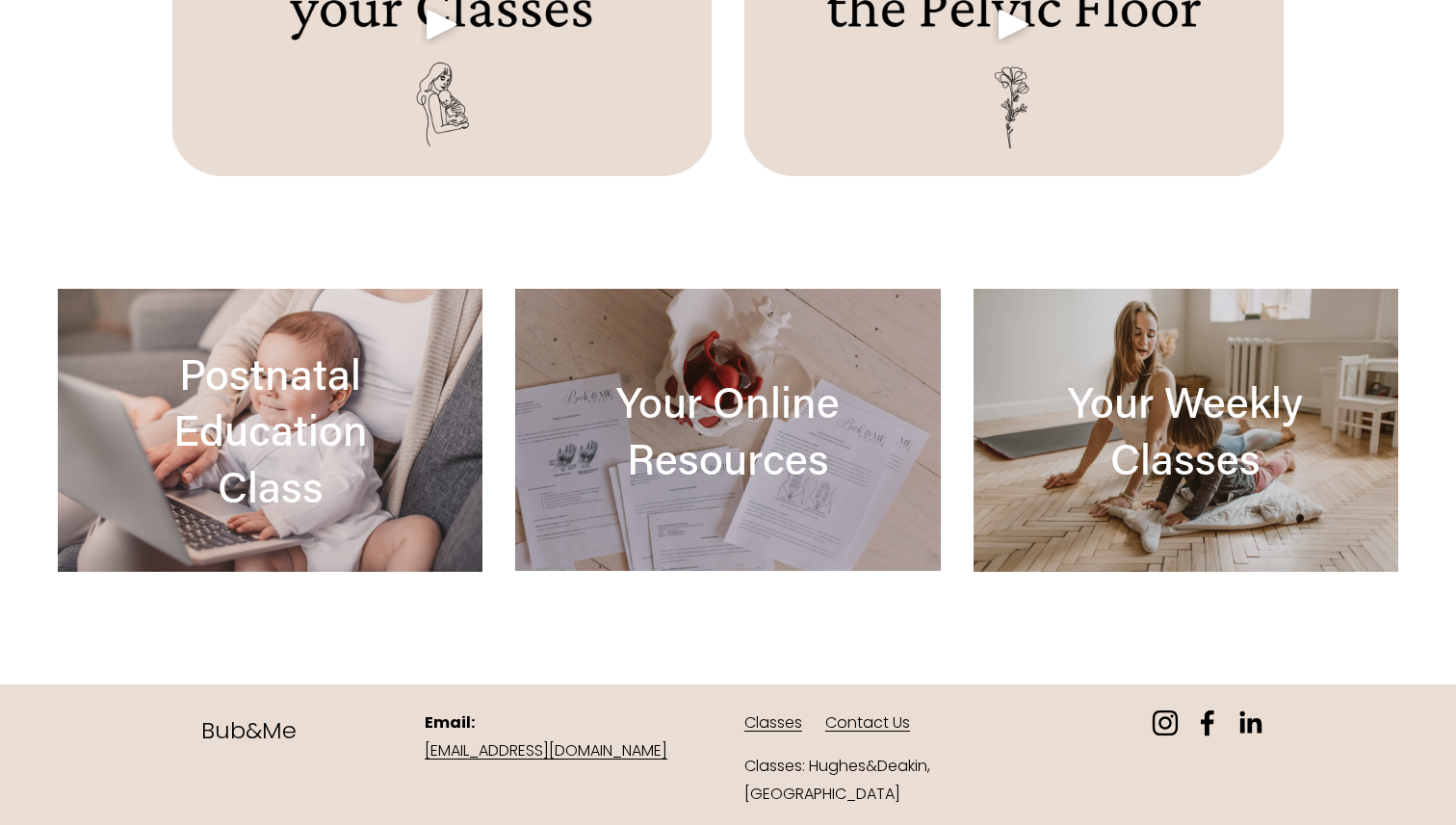 click at bounding box center [270, 430] 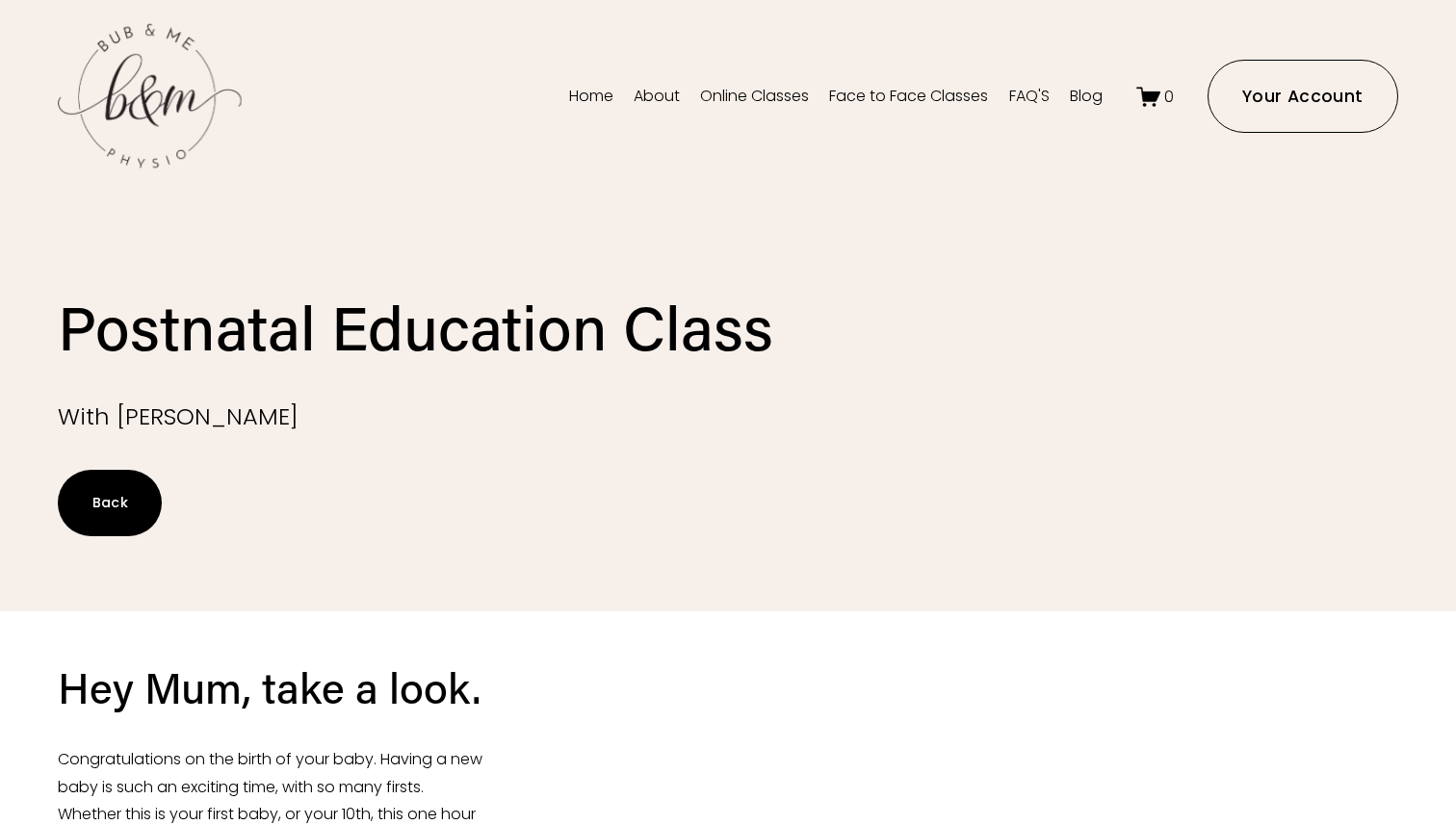 scroll, scrollTop: 0, scrollLeft: 0, axis: both 